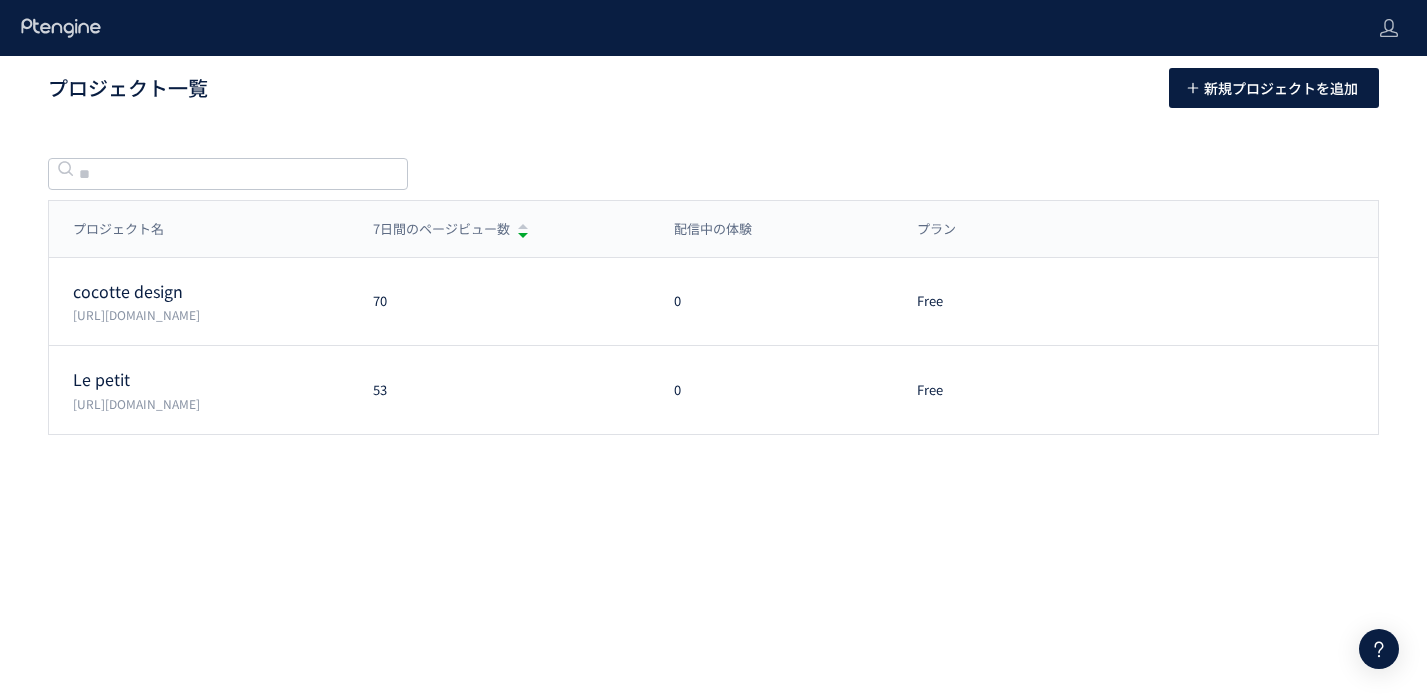 scroll, scrollTop: 0, scrollLeft: 0, axis: both 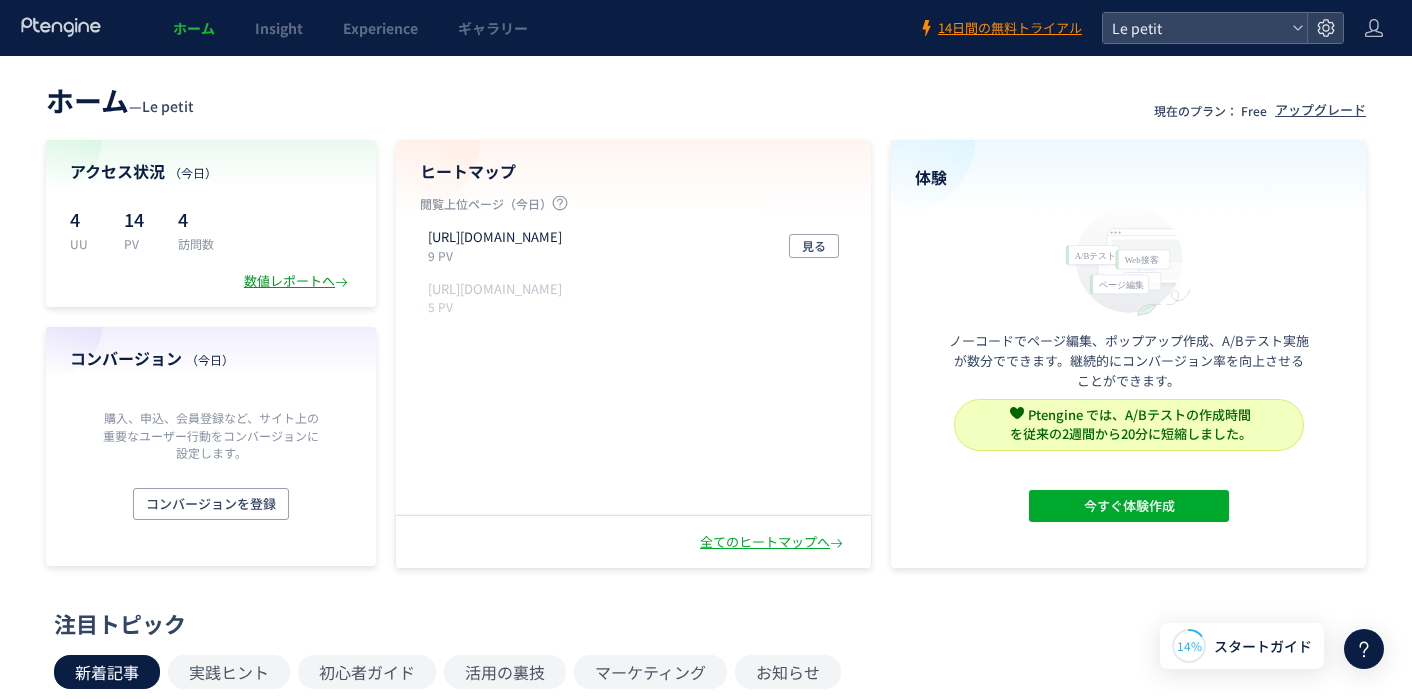 click on "数値レポートへ" at bounding box center [298, 281] 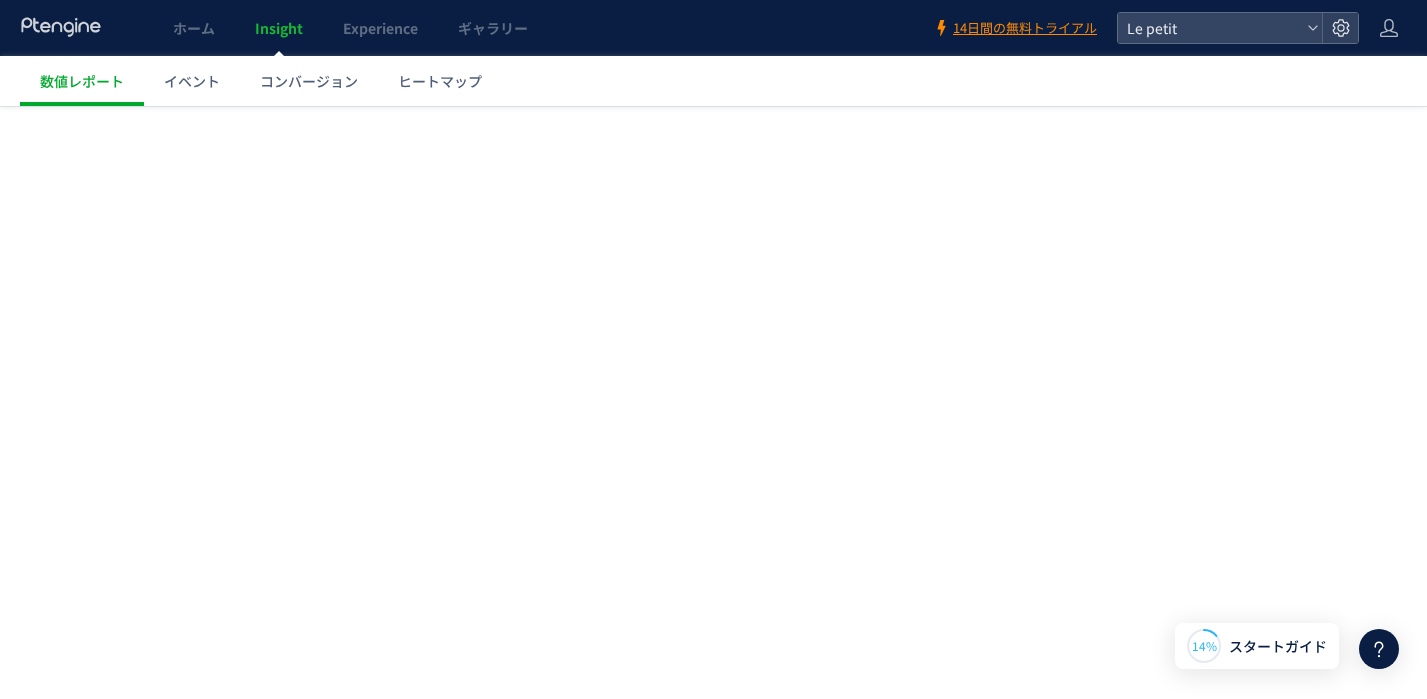 scroll, scrollTop: 0, scrollLeft: 0, axis: both 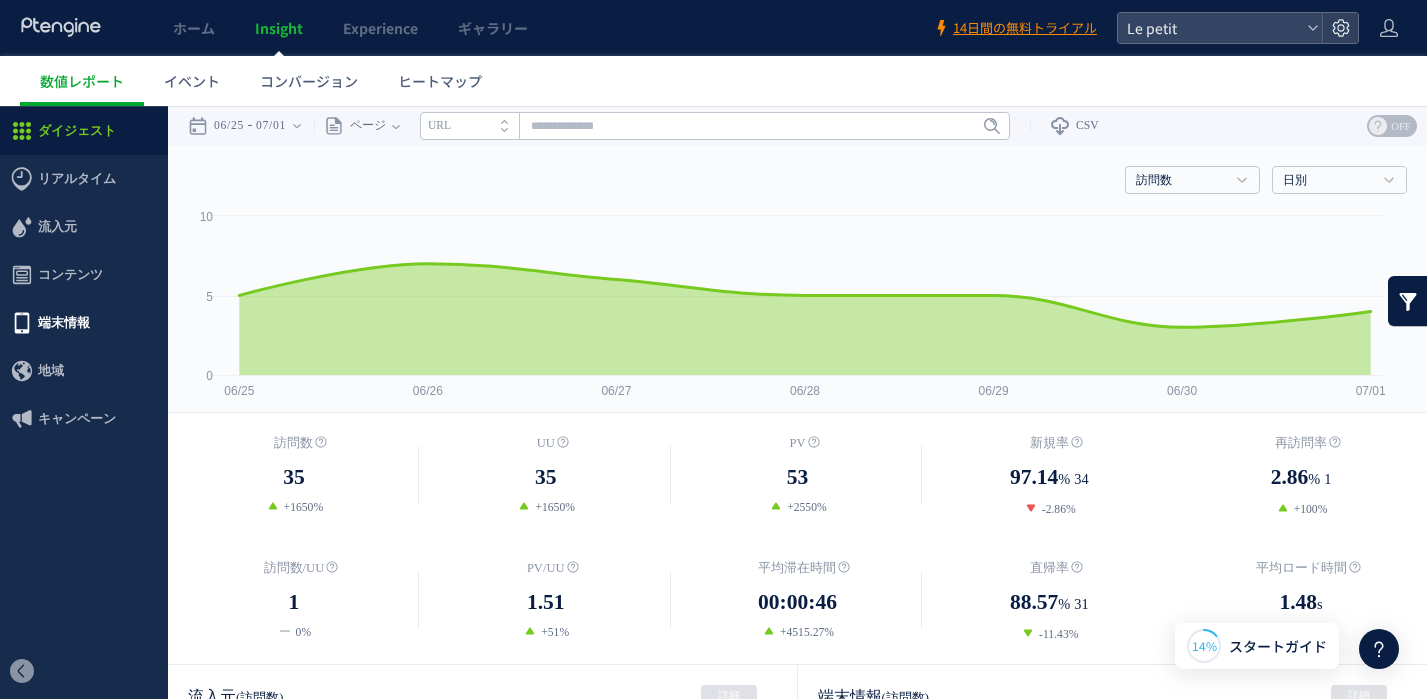 click on "端末情報" at bounding box center [64, 323] 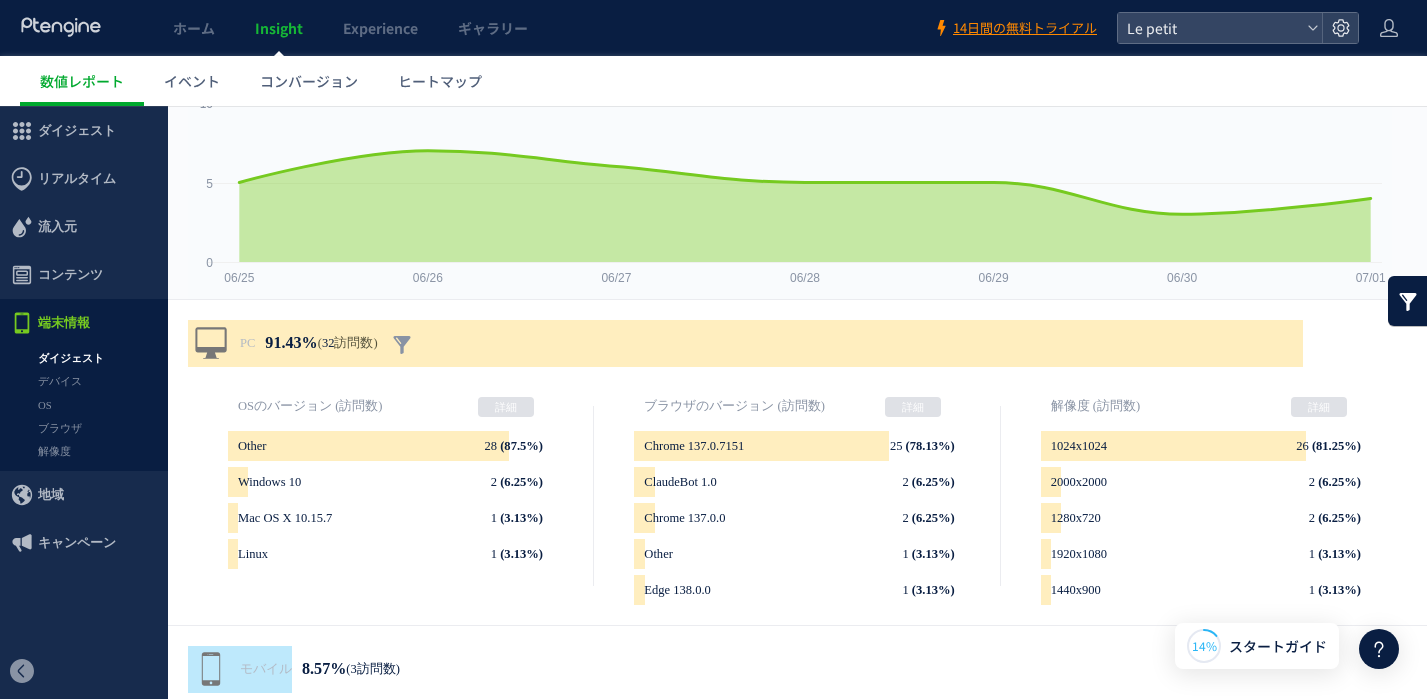 scroll, scrollTop: 0, scrollLeft: 0, axis: both 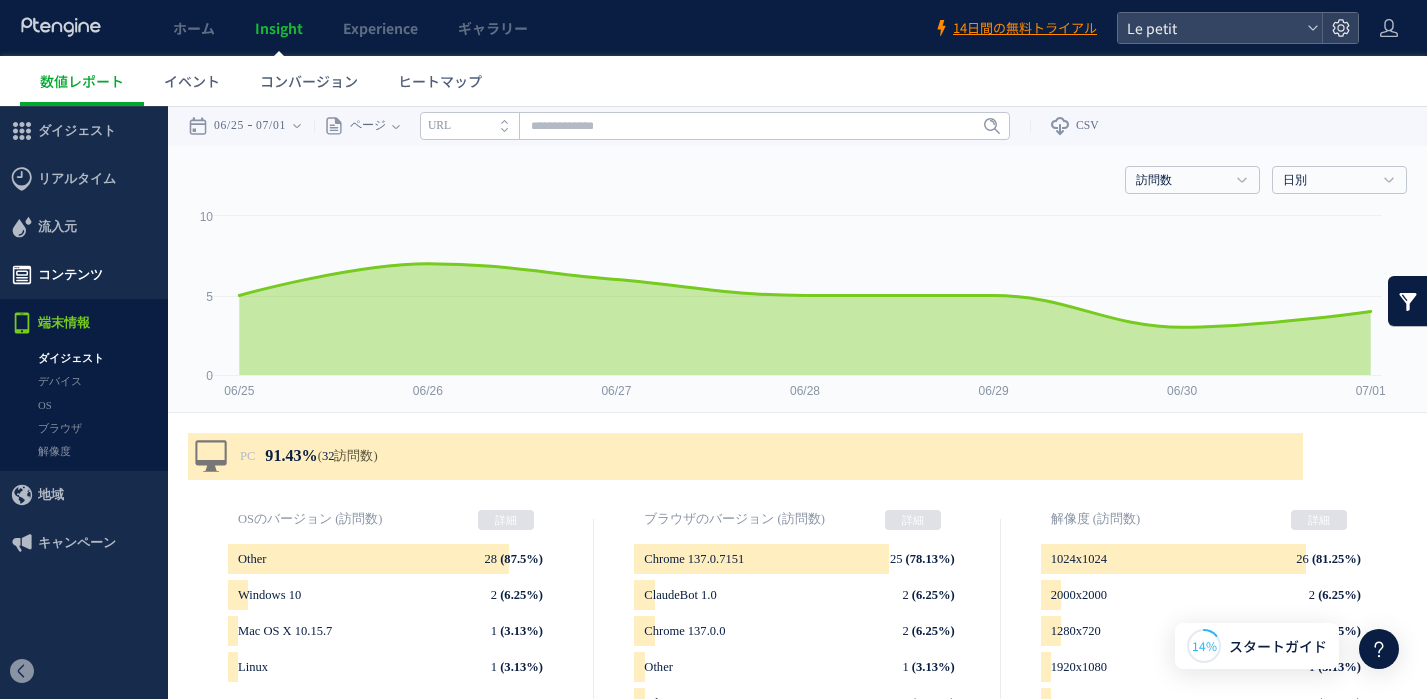 click on "コンテンツ" at bounding box center [70, 275] 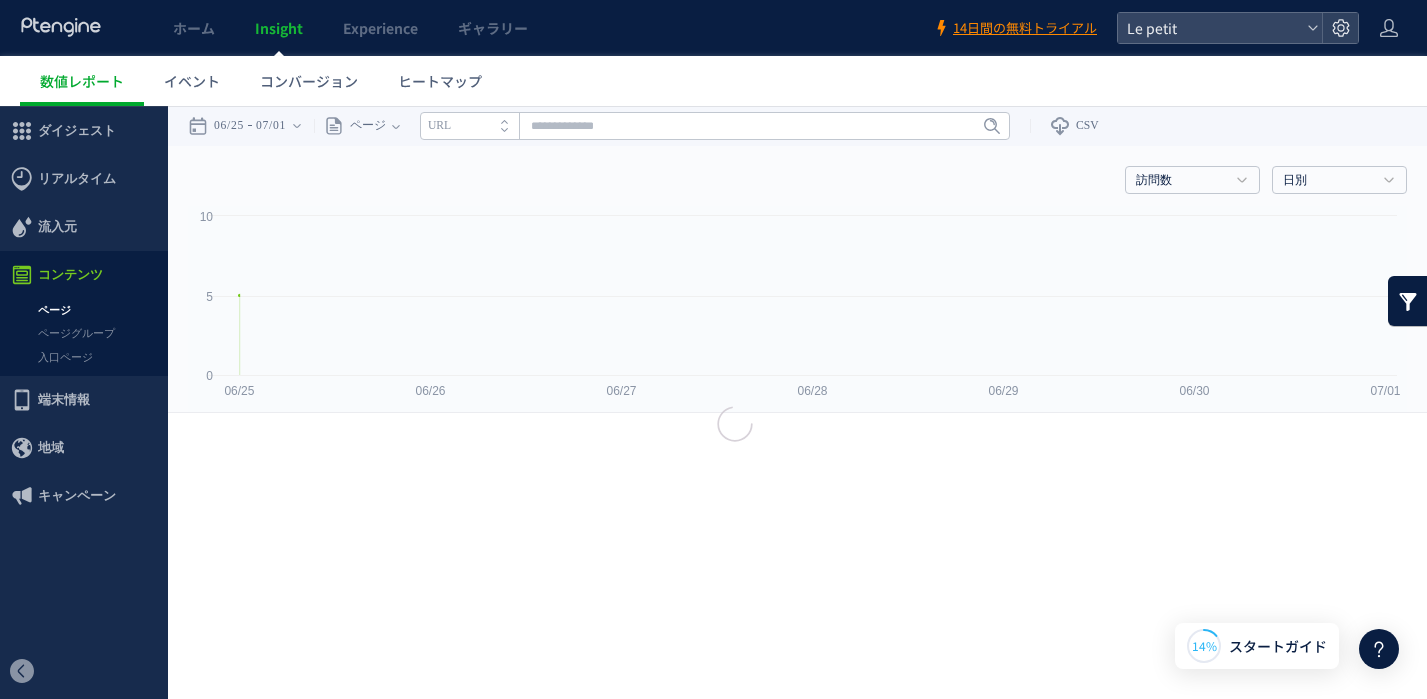 click 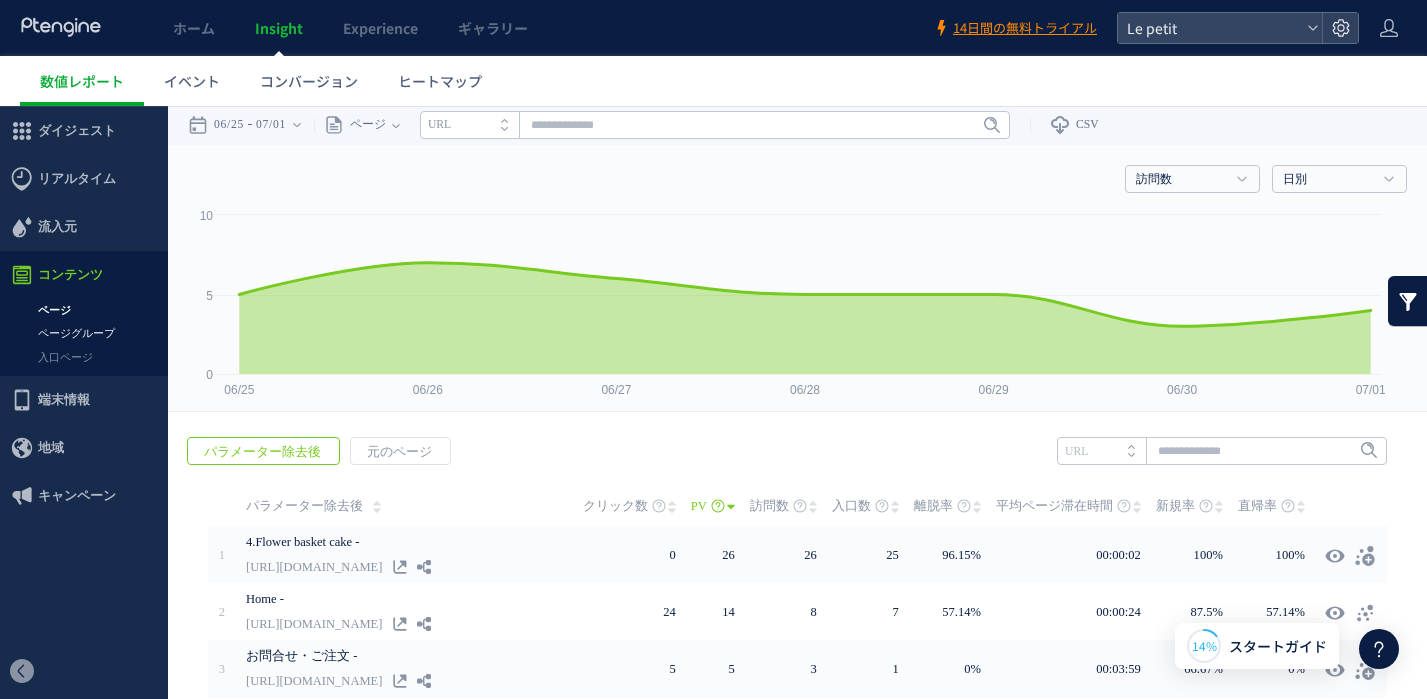 scroll, scrollTop: 0, scrollLeft: 0, axis: both 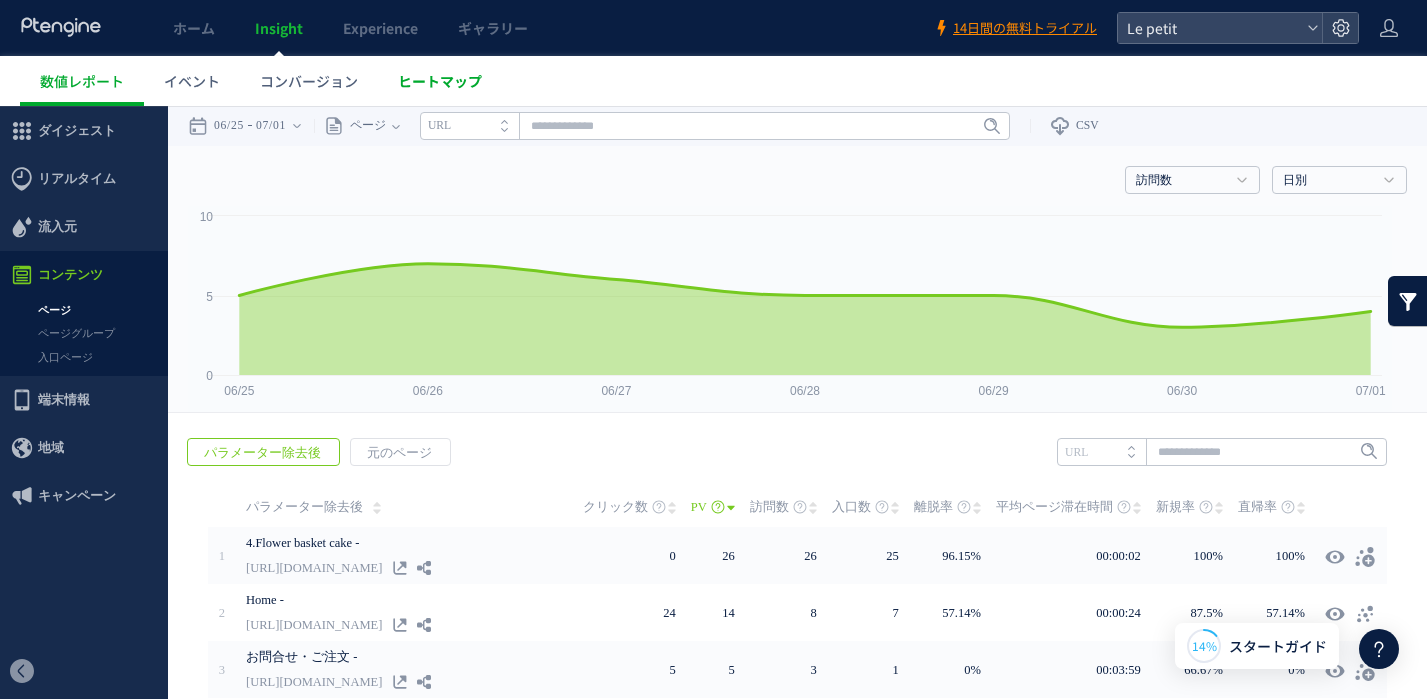 click on "ヒートマップ" at bounding box center [440, 81] 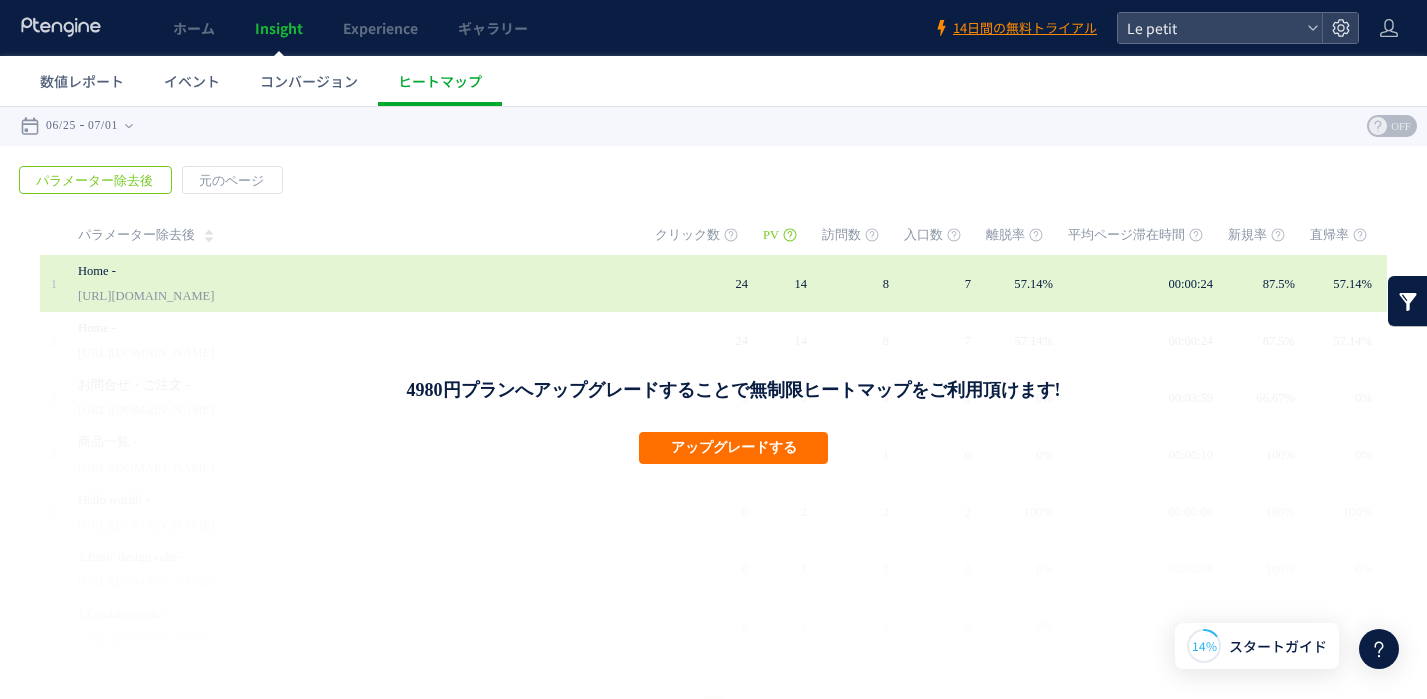 click on "Home -" at bounding box center (328, 271) 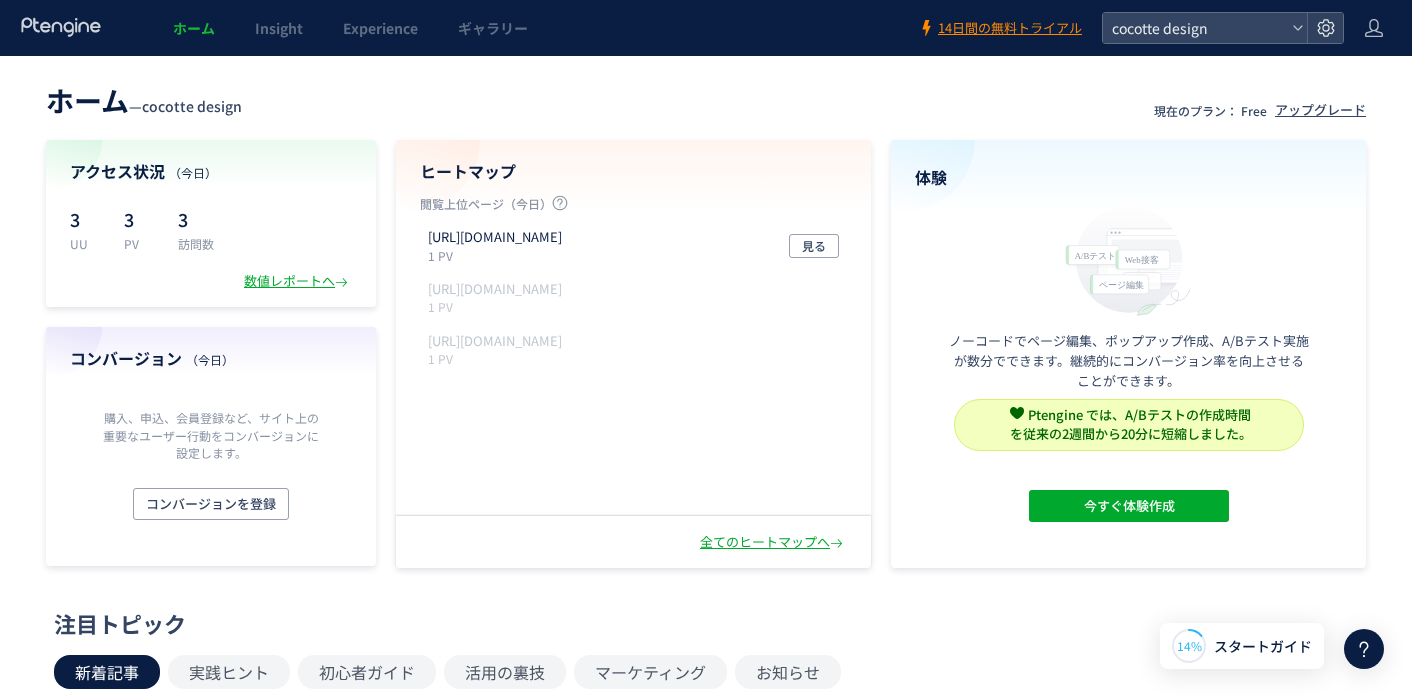 scroll, scrollTop: 0, scrollLeft: 0, axis: both 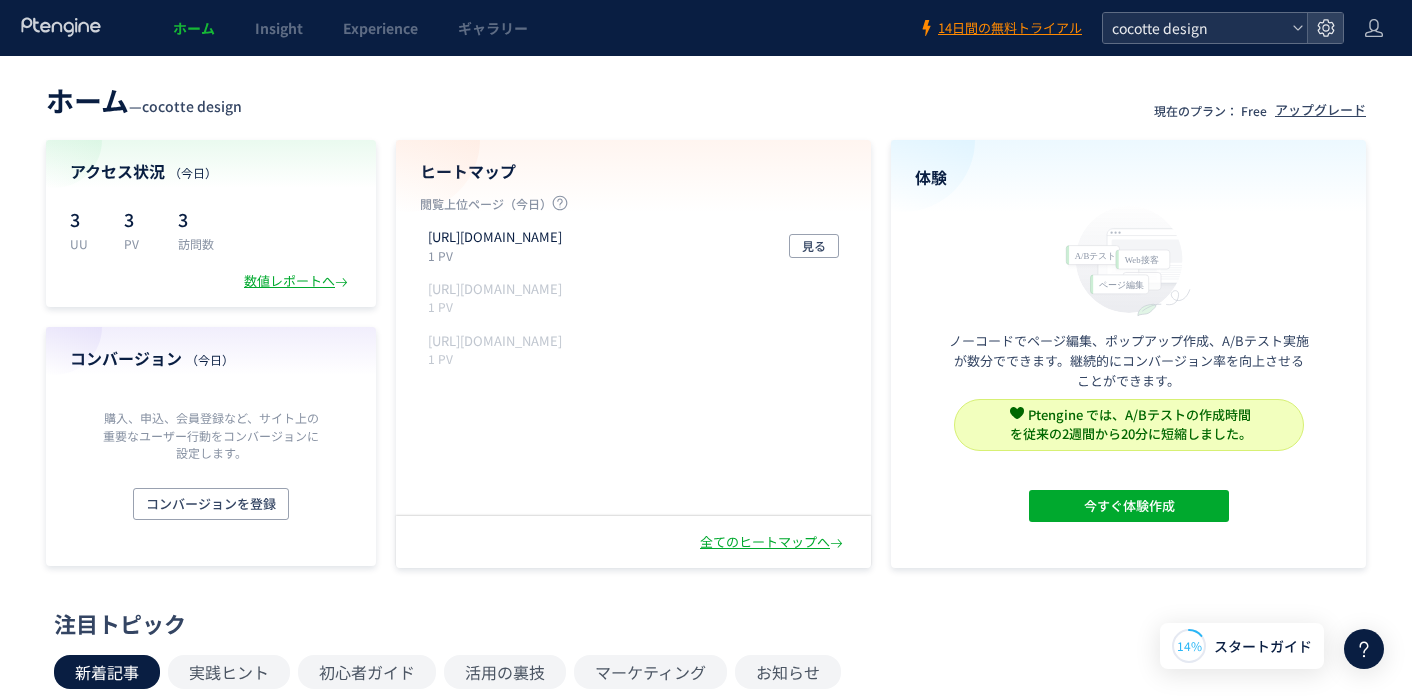 click on "cocotte design" at bounding box center (1195, 28) 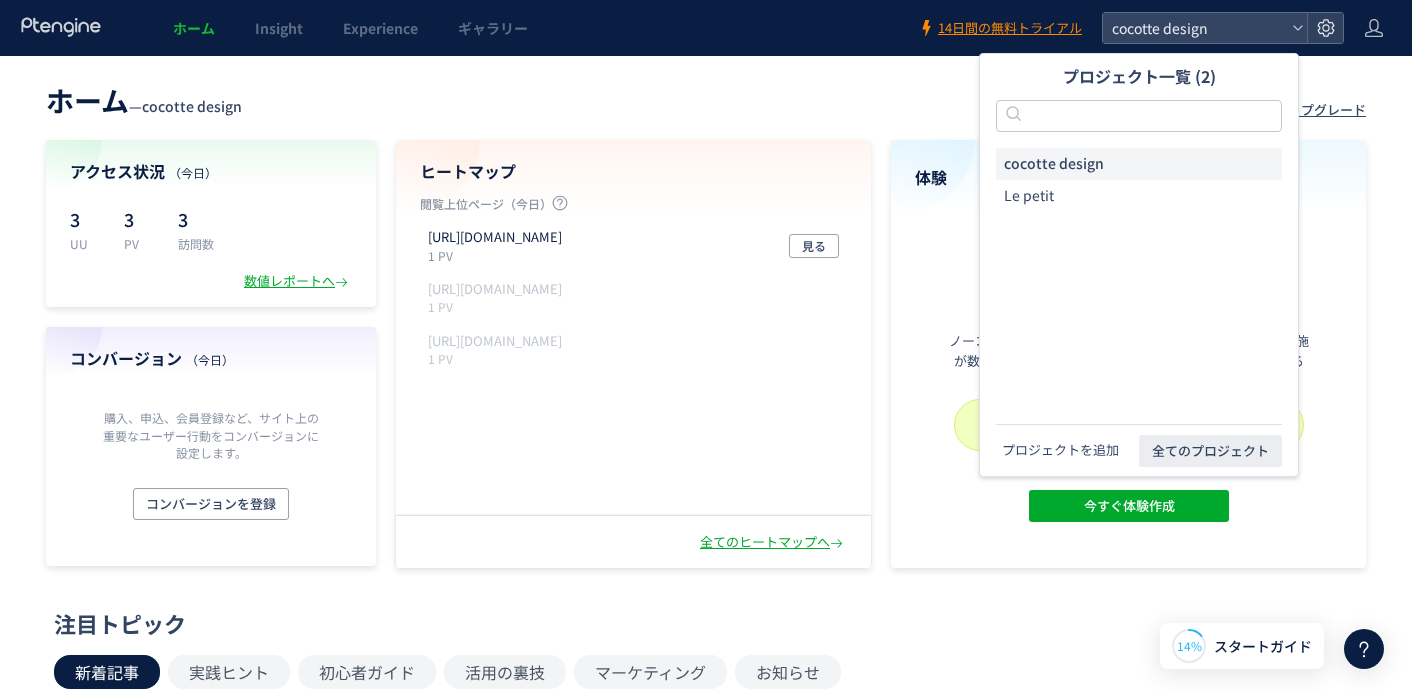 click on "プロジェクトを追加" at bounding box center (1060, 450) 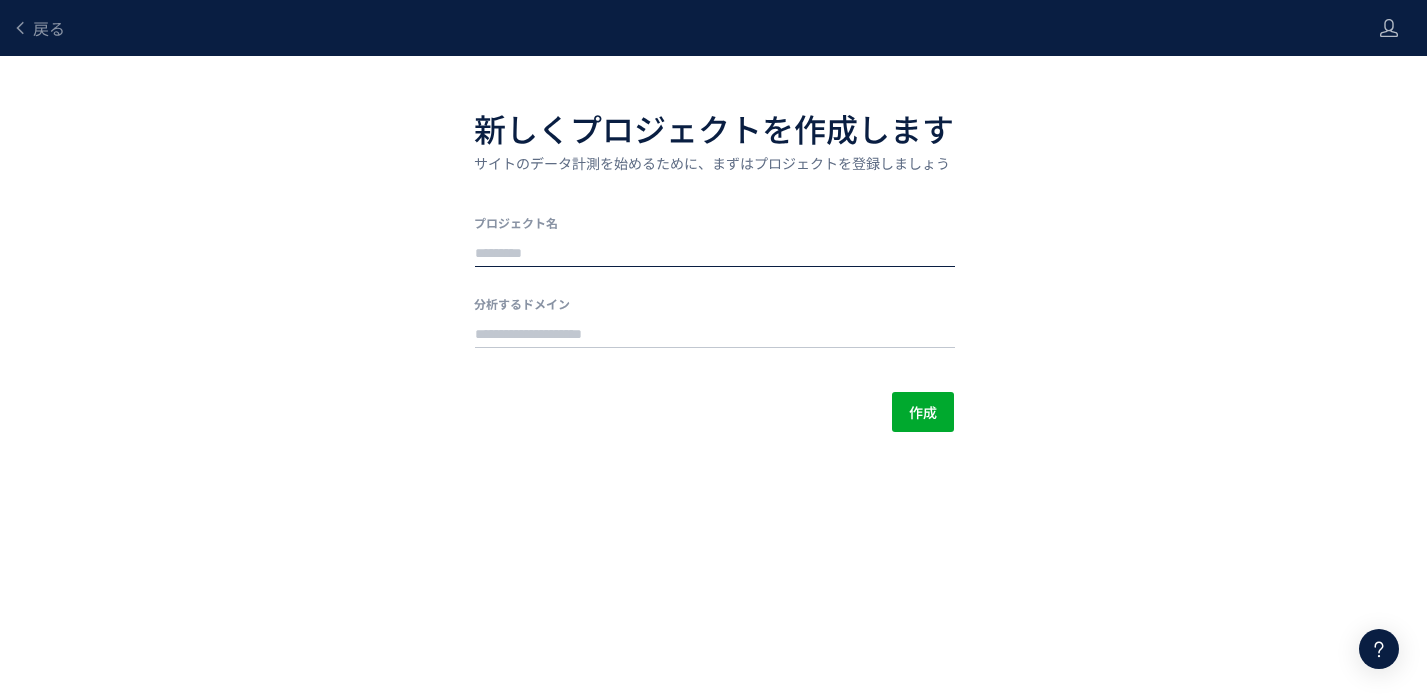click at bounding box center [715, 254] 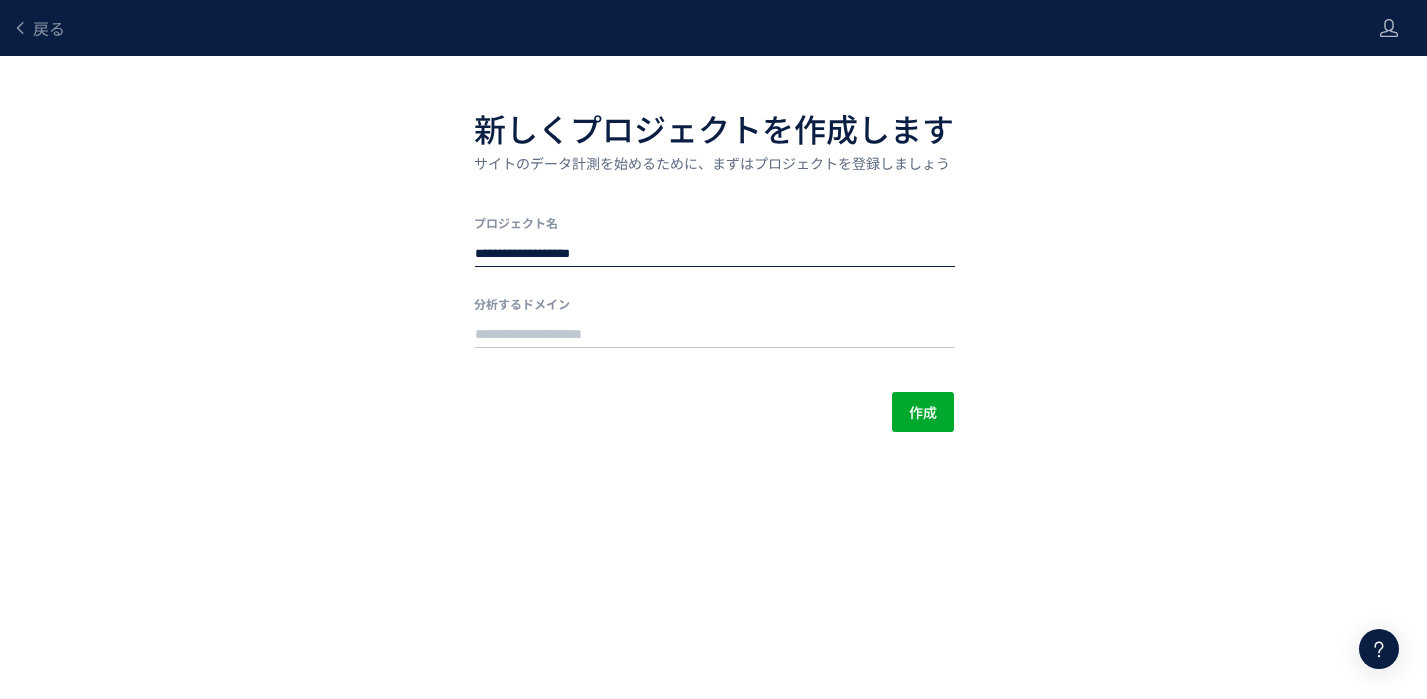 type on "**********" 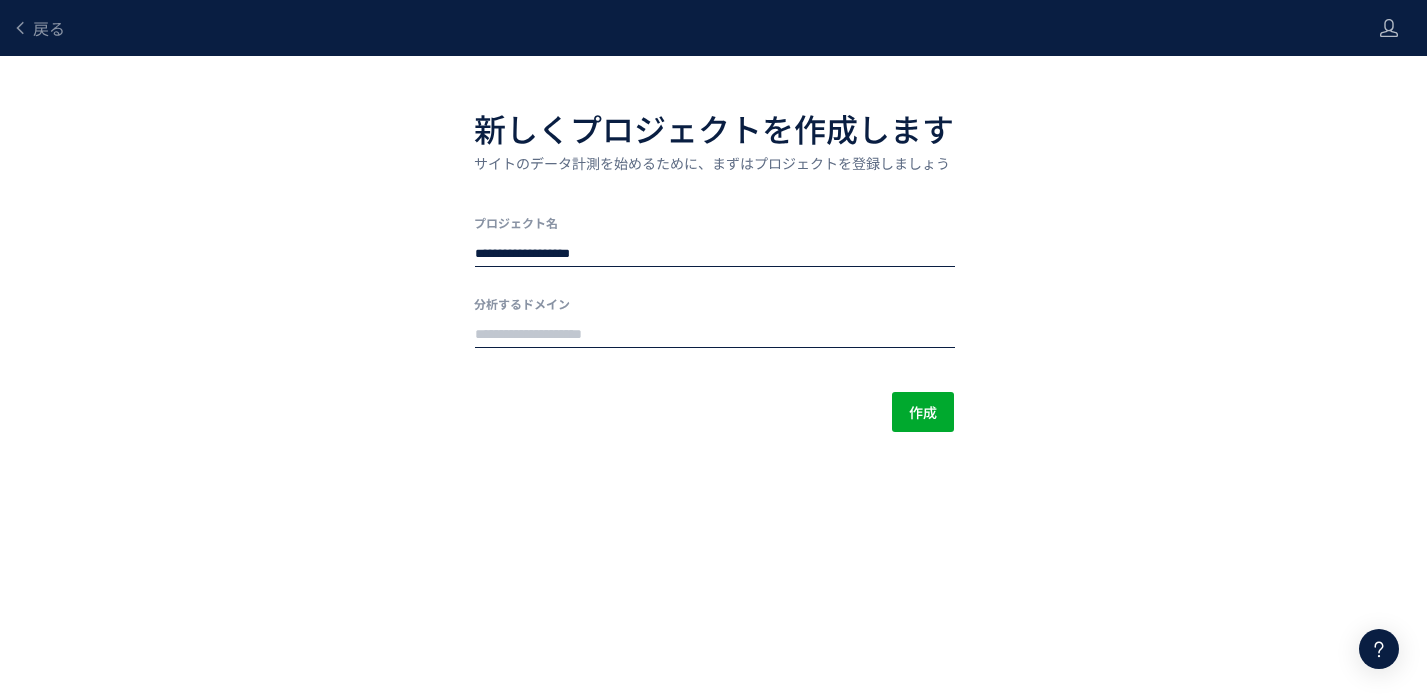 click 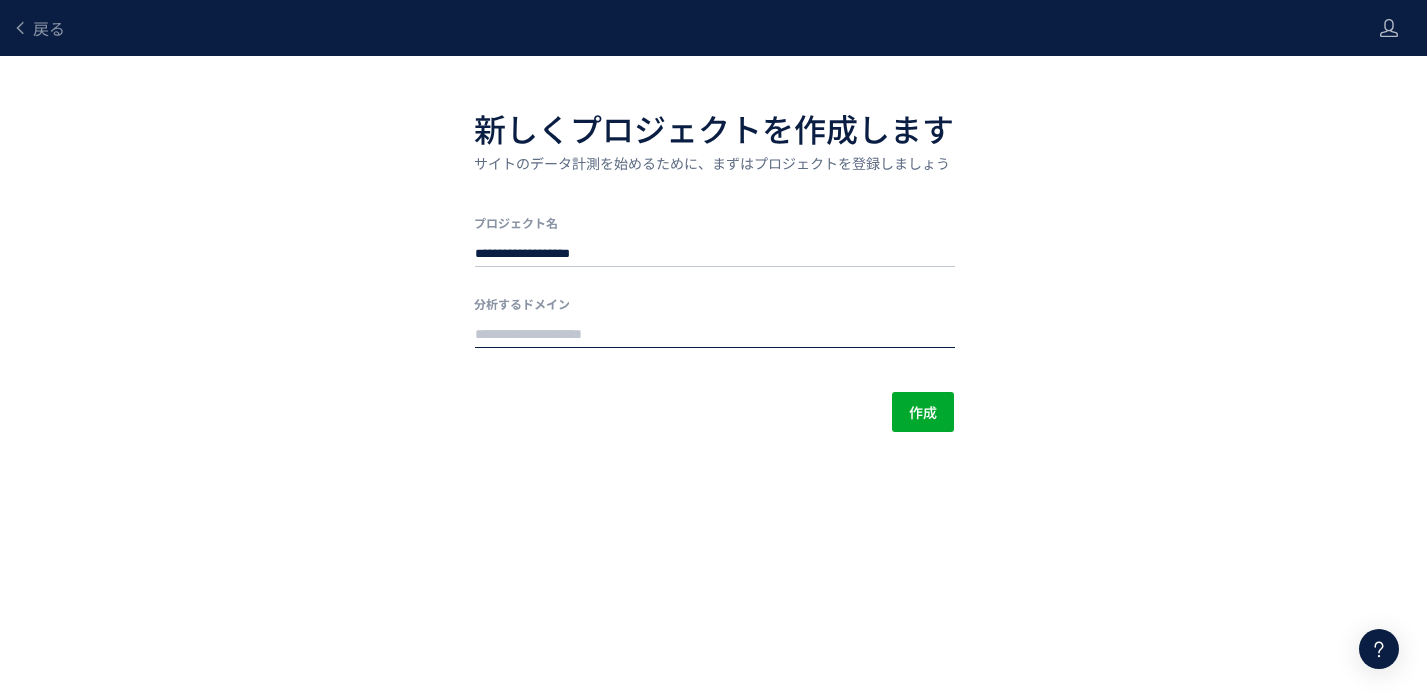 click at bounding box center (715, 335) 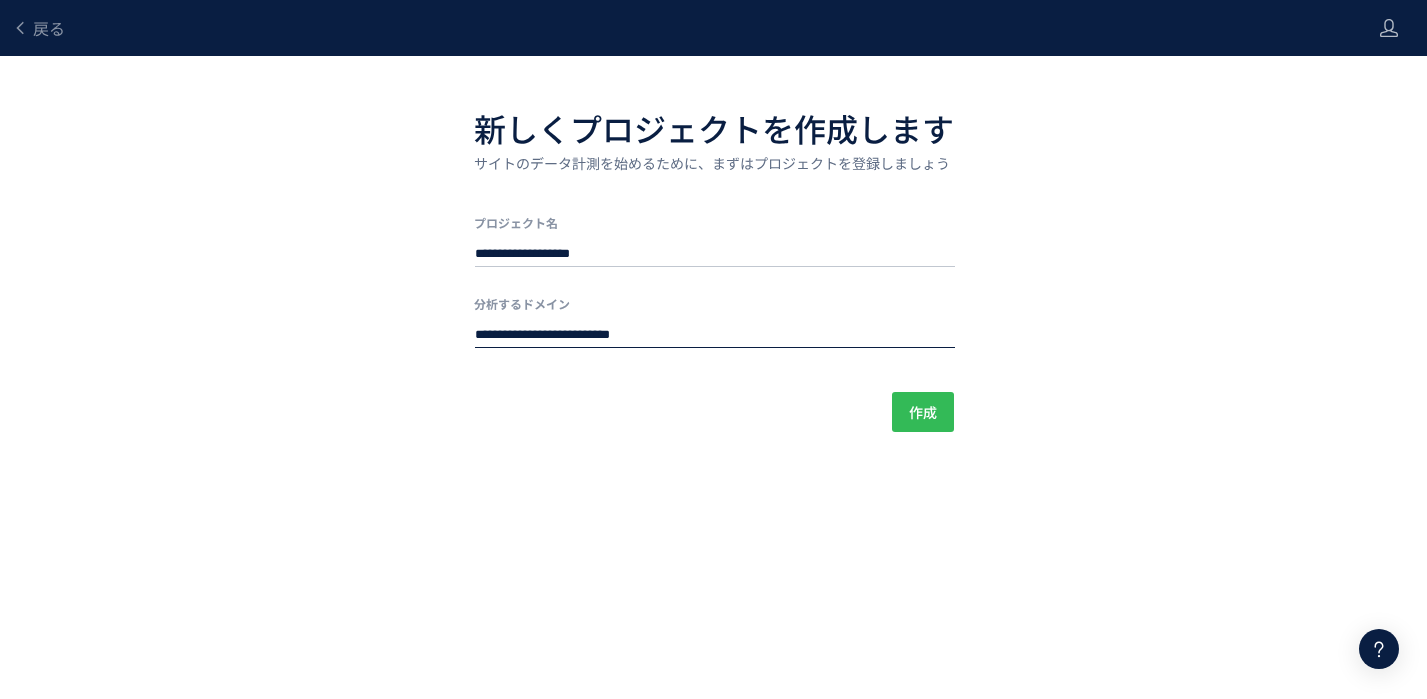 type on "**********" 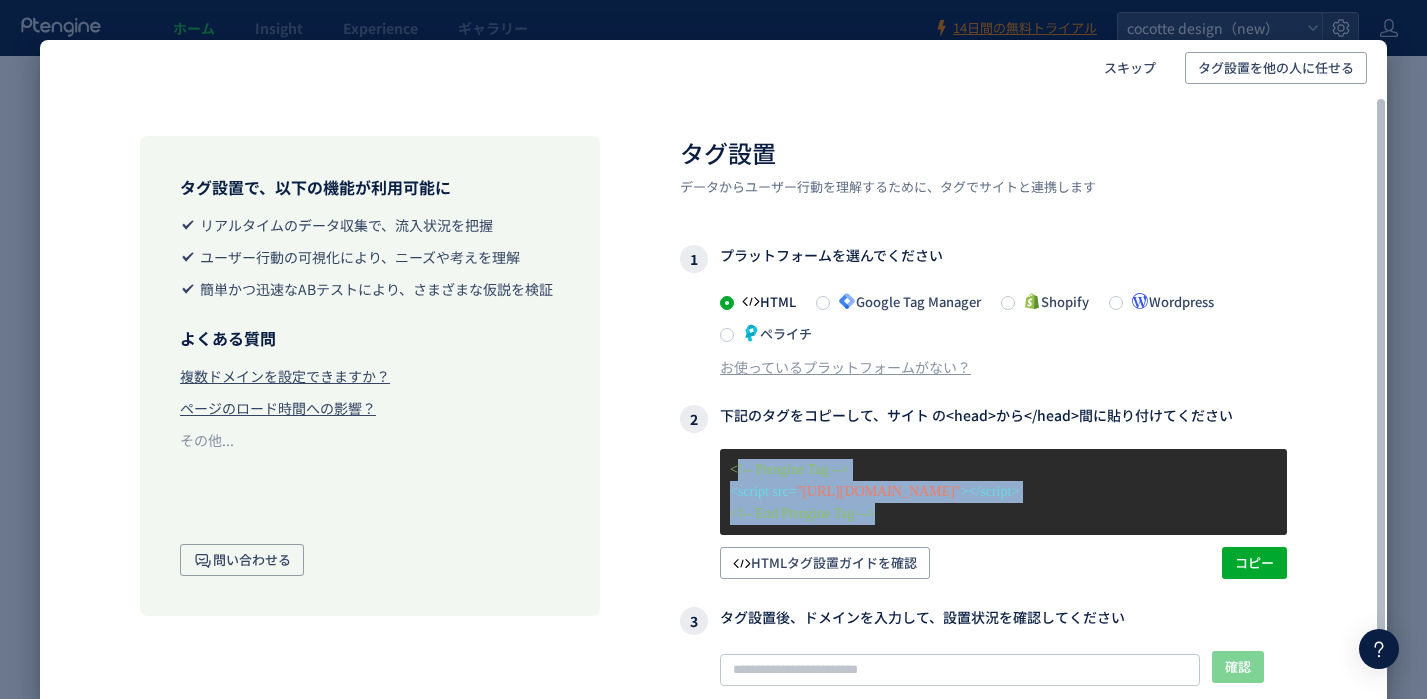 drag, startPoint x: 937, startPoint y: 518, endPoint x: 736, endPoint y: 473, distance: 205.97572 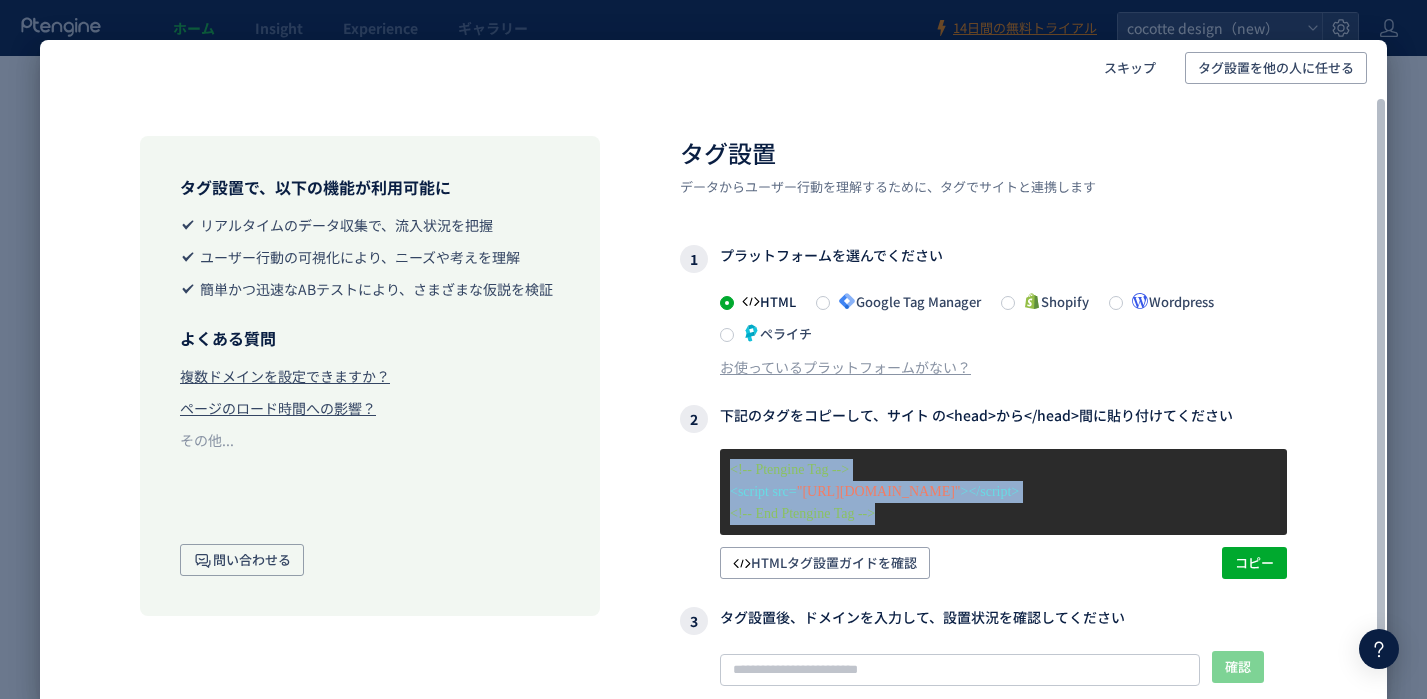 drag, startPoint x: 931, startPoint y: 519, endPoint x: 697, endPoint y: 452, distance: 243.40295 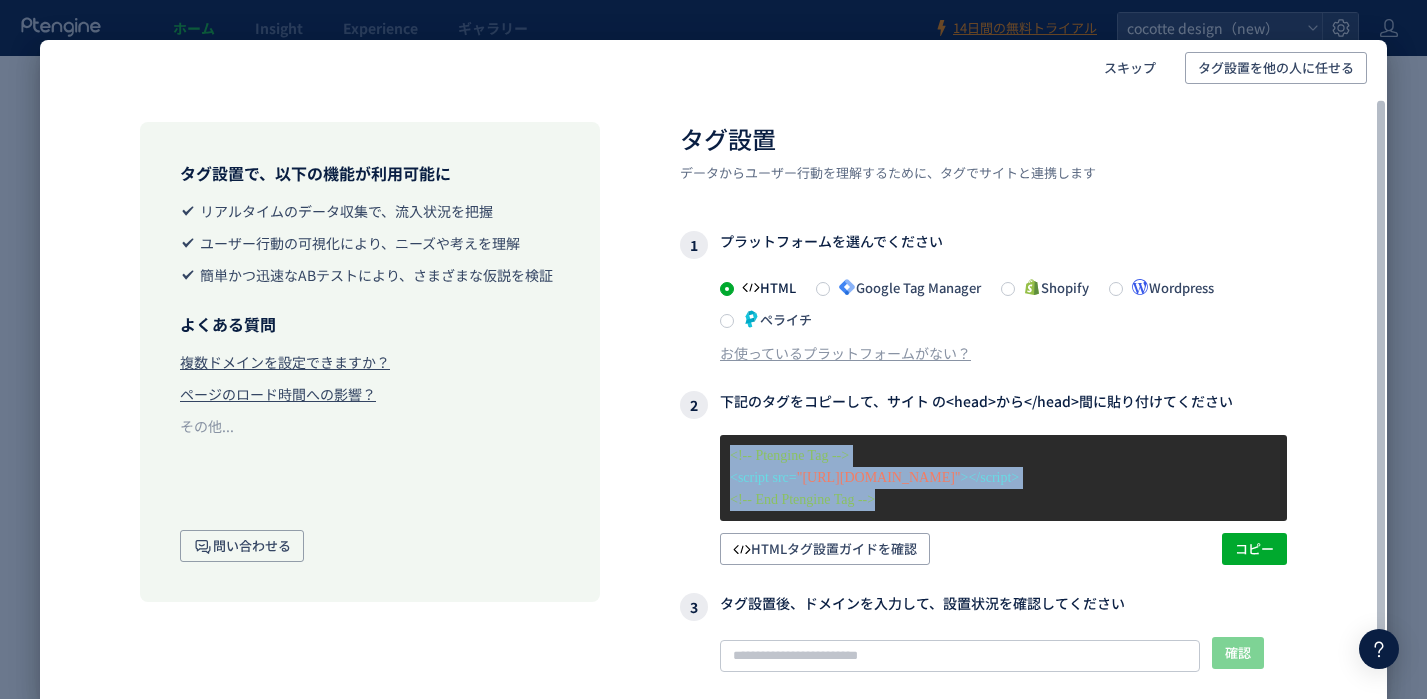 scroll, scrollTop: 41, scrollLeft: 0, axis: vertical 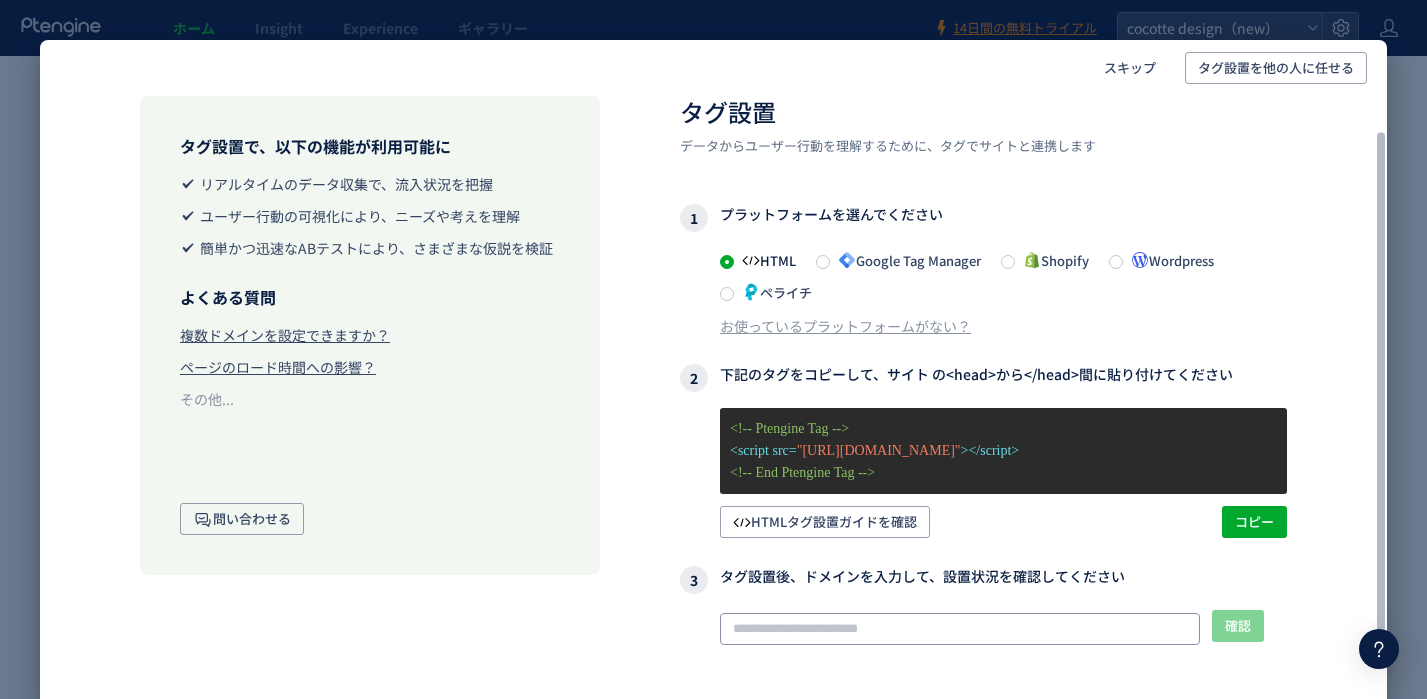 click 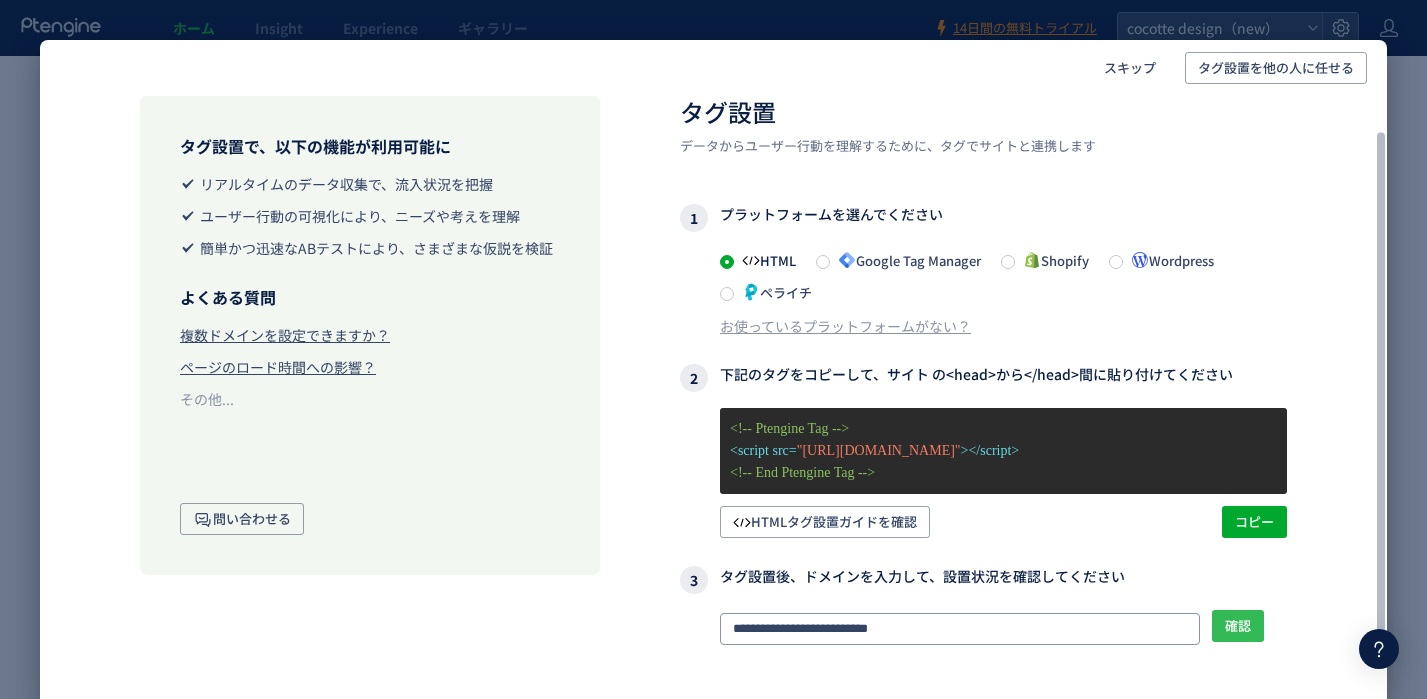 type on "**********" 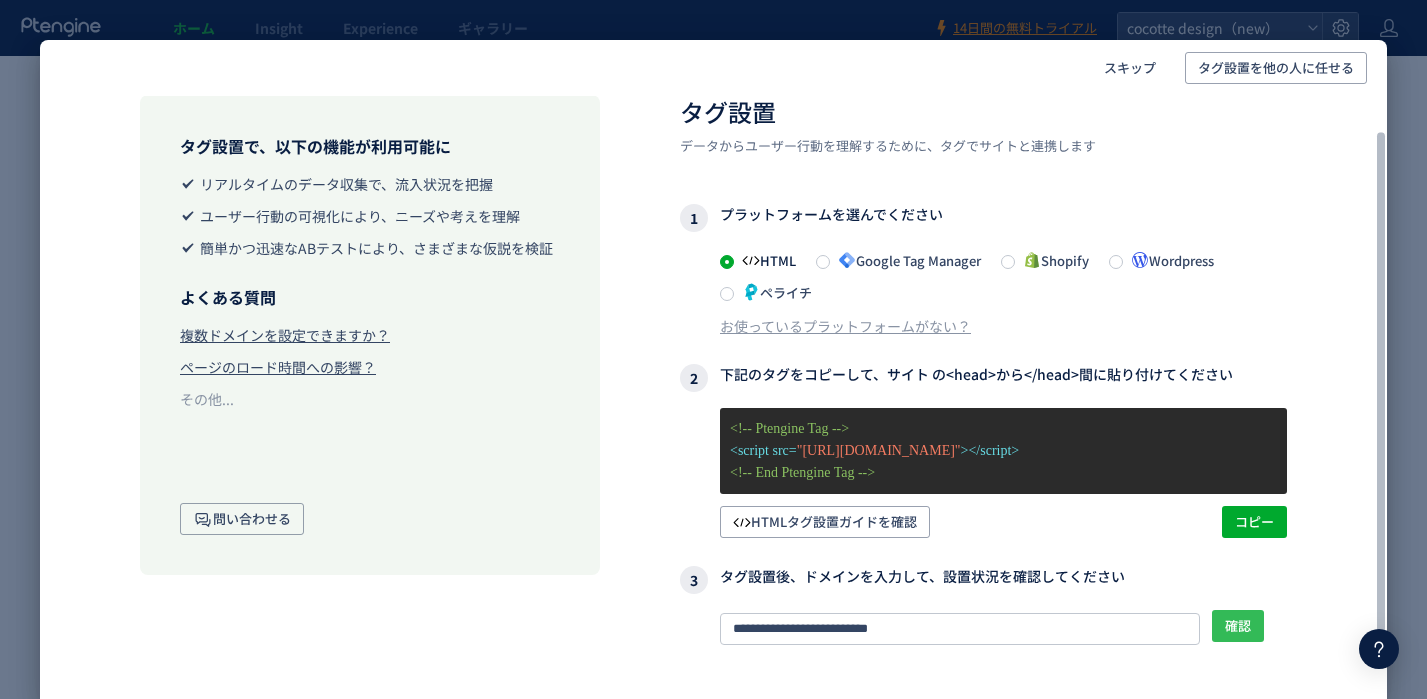 click on "確認" at bounding box center [1238, 626] 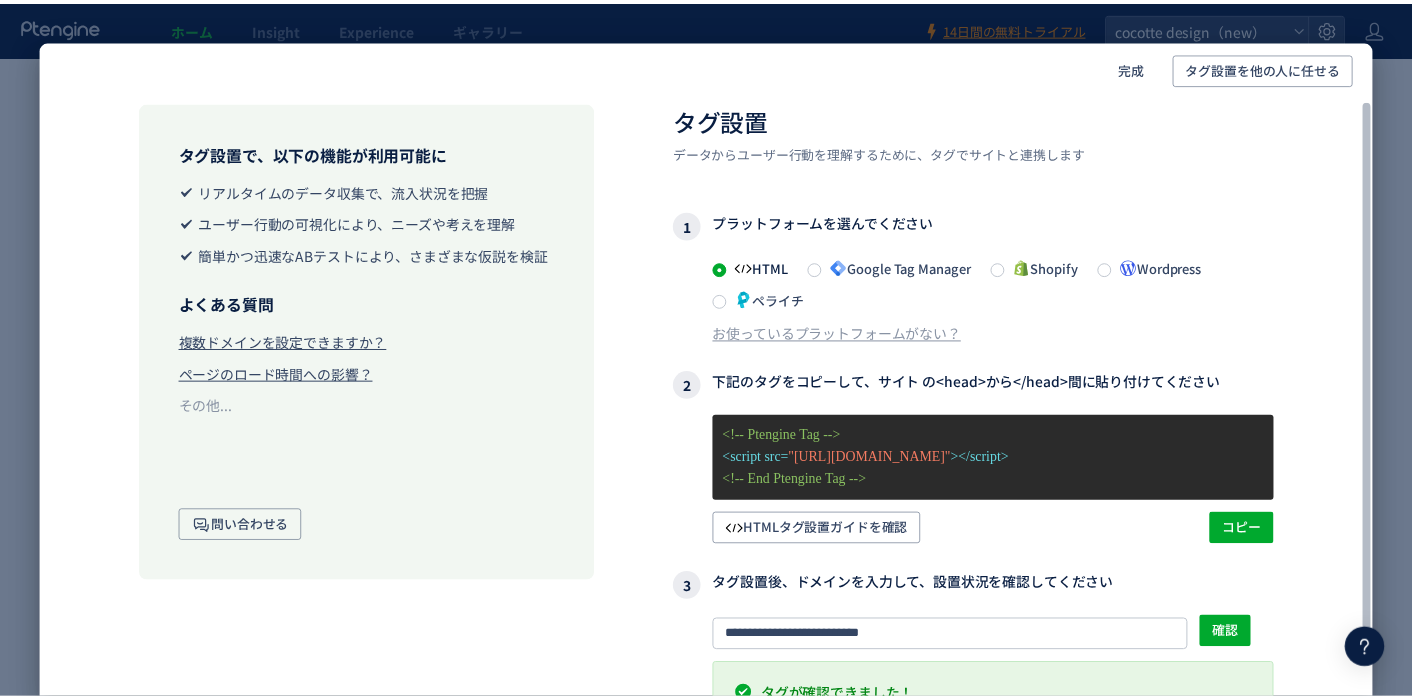 scroll, scrollTop: 0, scrollLeft: 0, axis: both 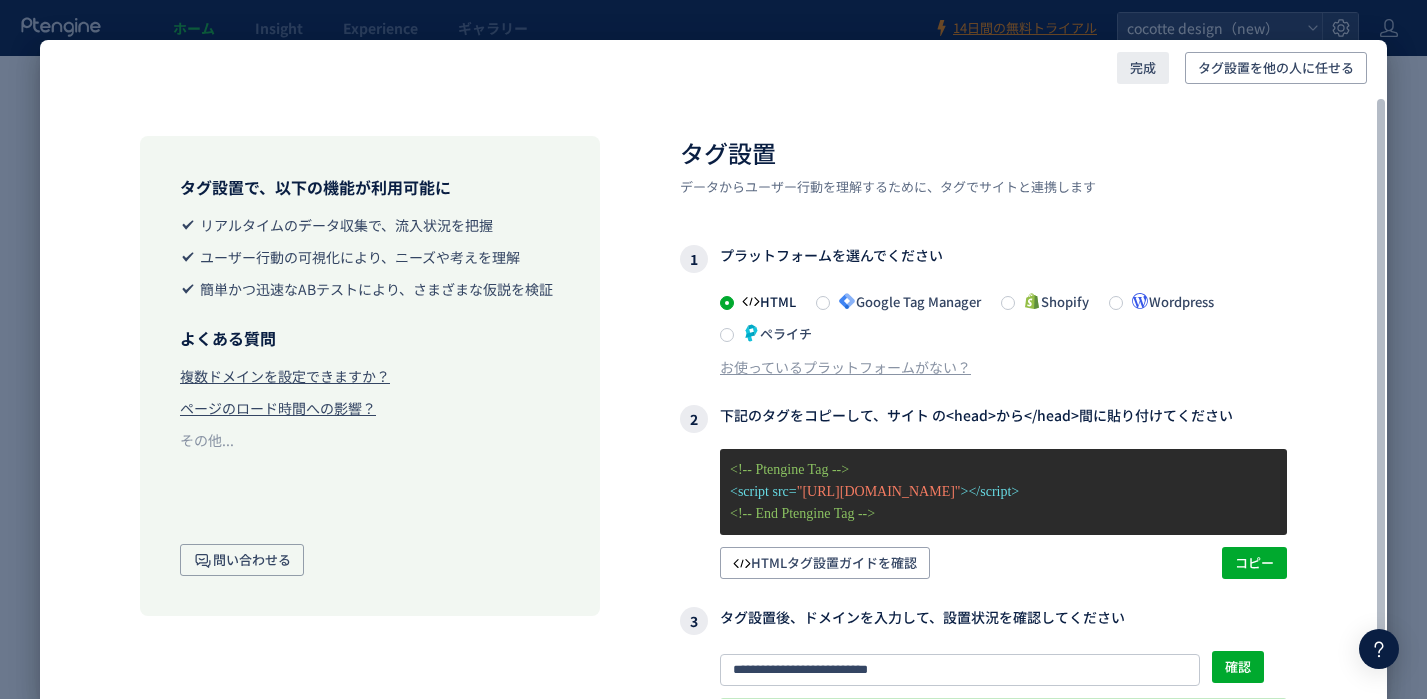 click on "完成" at bounding box center [1143, 68] 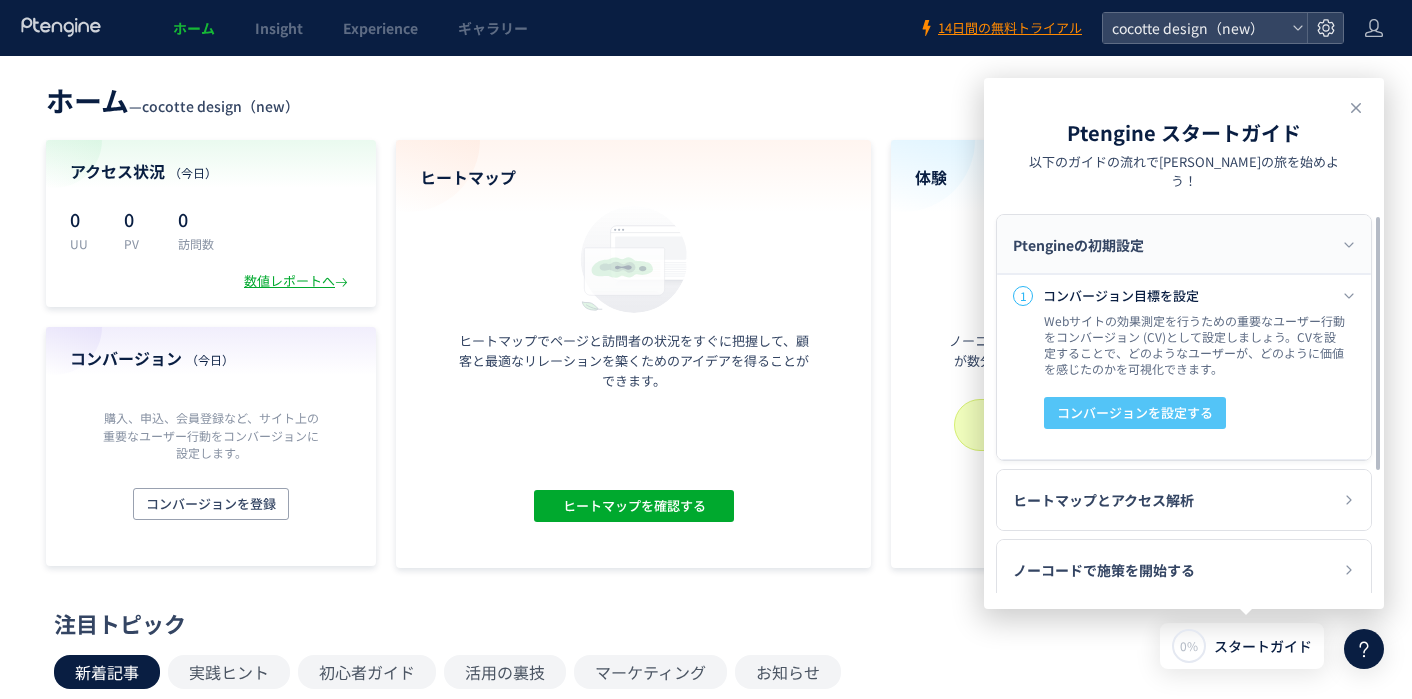 click on "コンバージョンを設定する" at bounding box center (1135, 413) 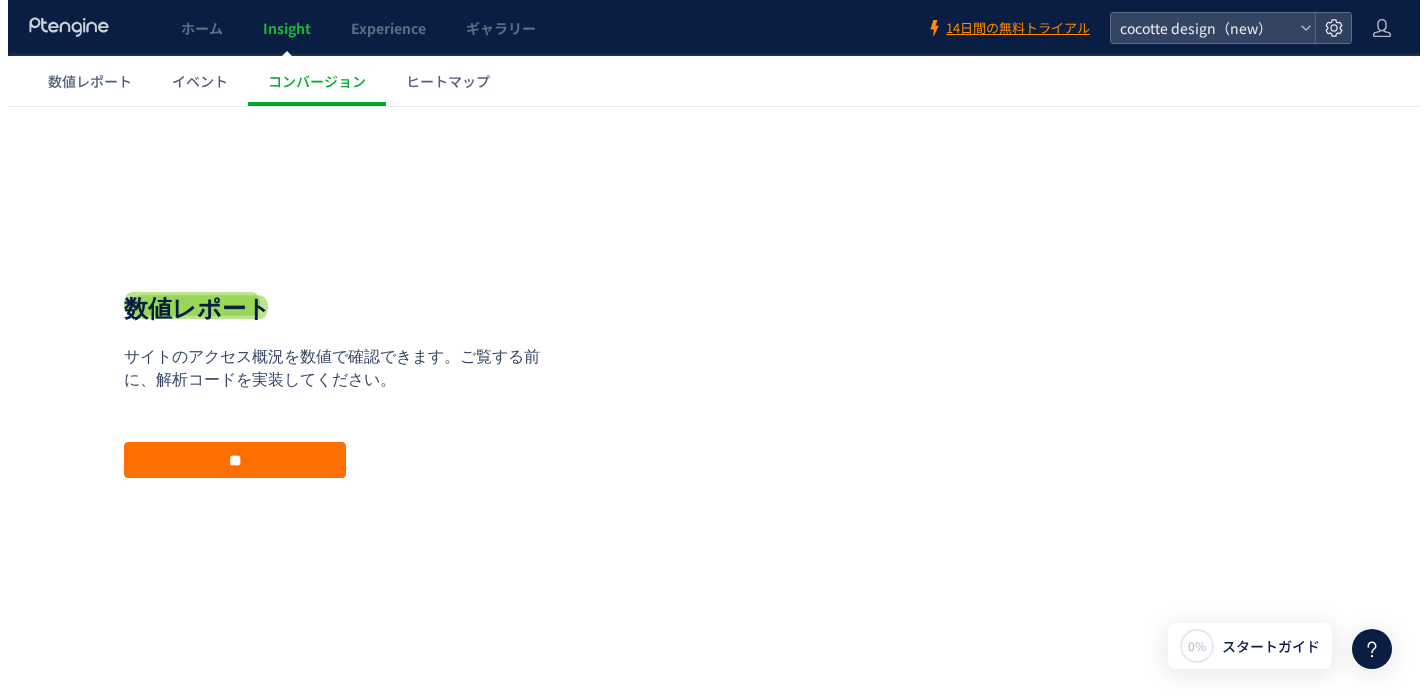 scroll, scrollTop: 0, scrollLeft: 0, axis: both 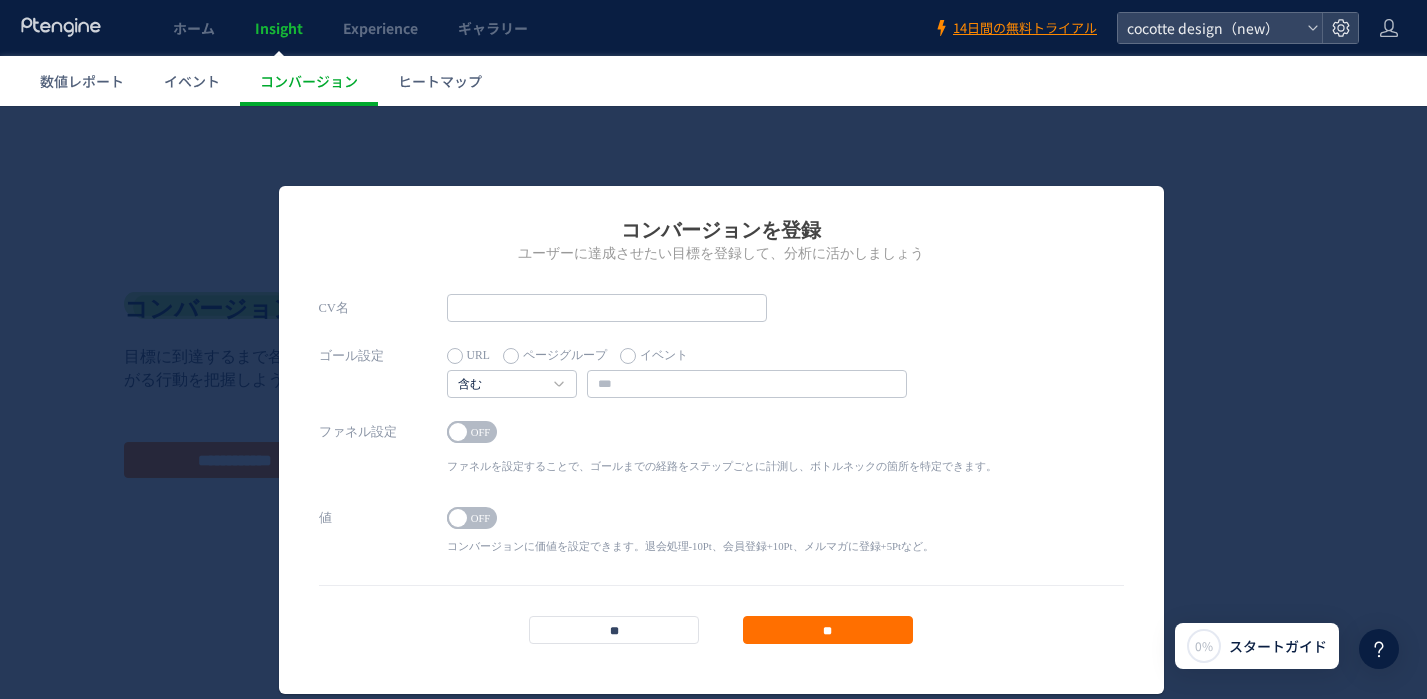 click on "CV名" at bounding box center [721, 318] 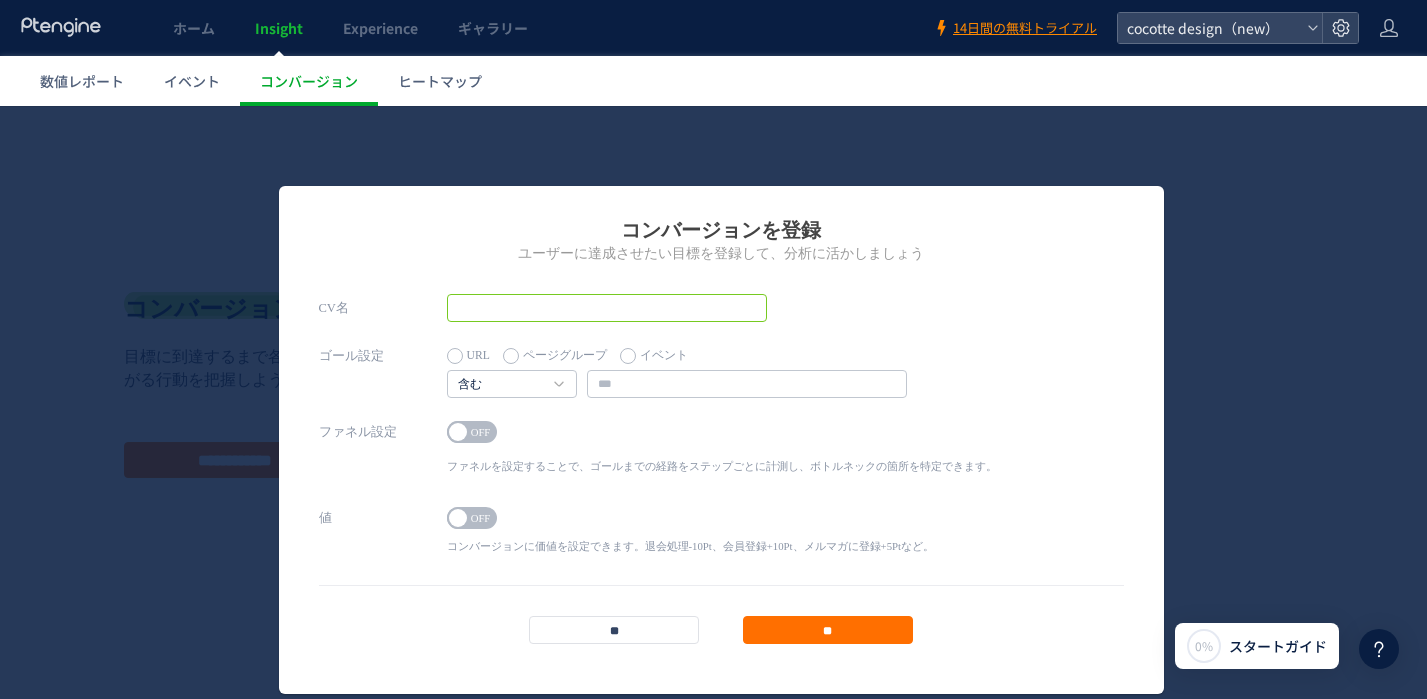 click at bounding box center (607, 308) 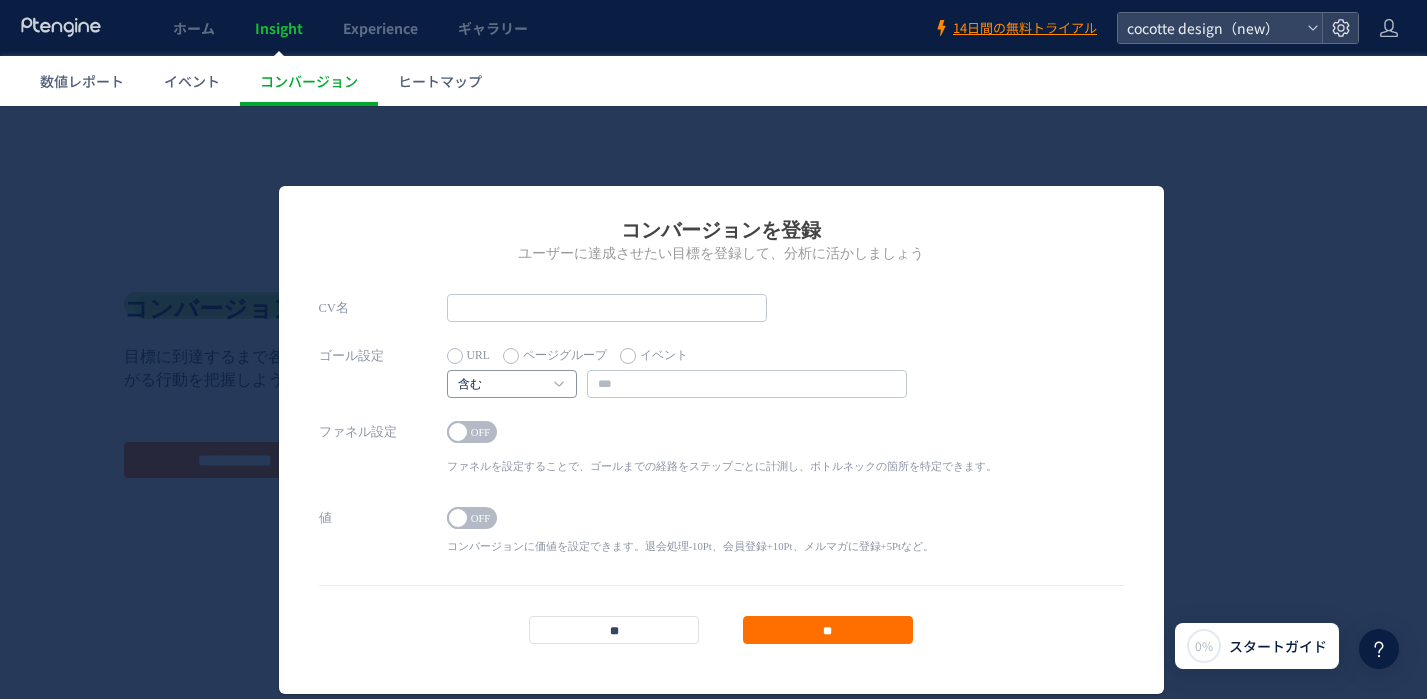click on "含む" at bounding box center [501, 385] 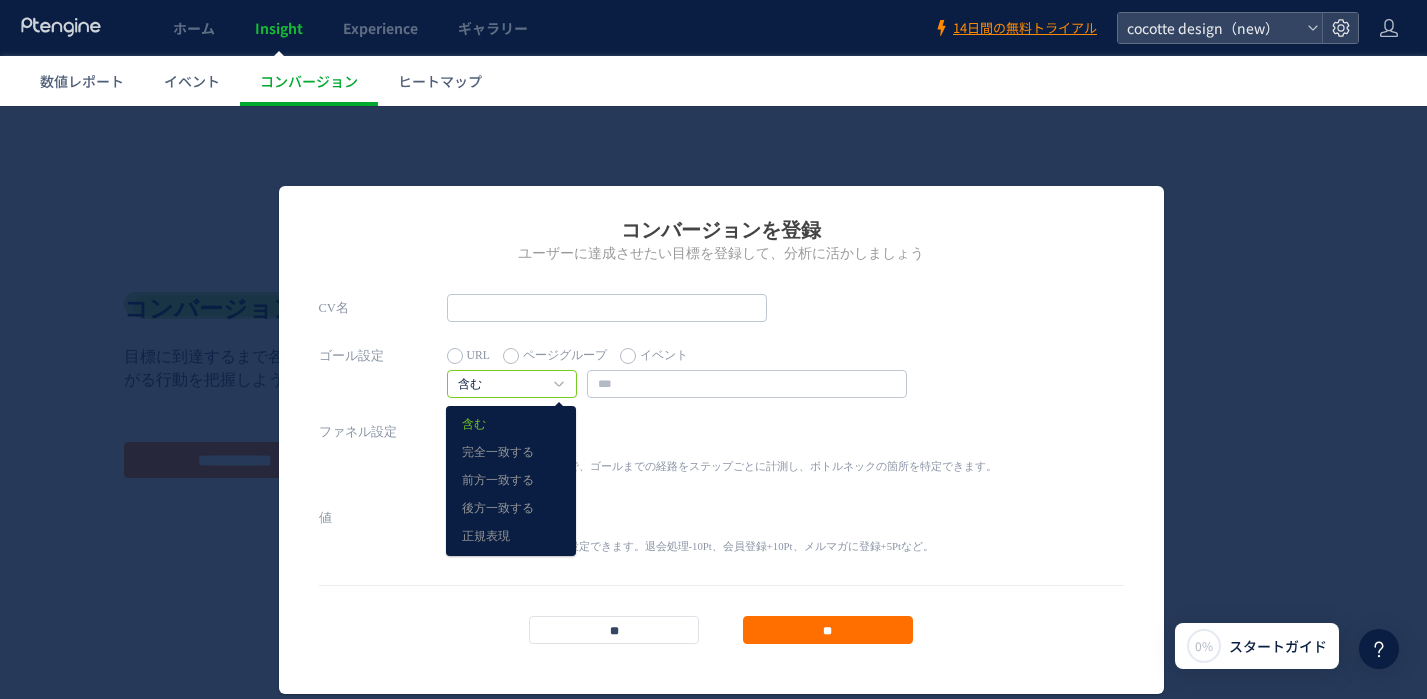 click on "ゴール設定
URL
ページグループ
イベント
含む
含む
完全一致する
前方一致する" at bounding box center (721, 380) 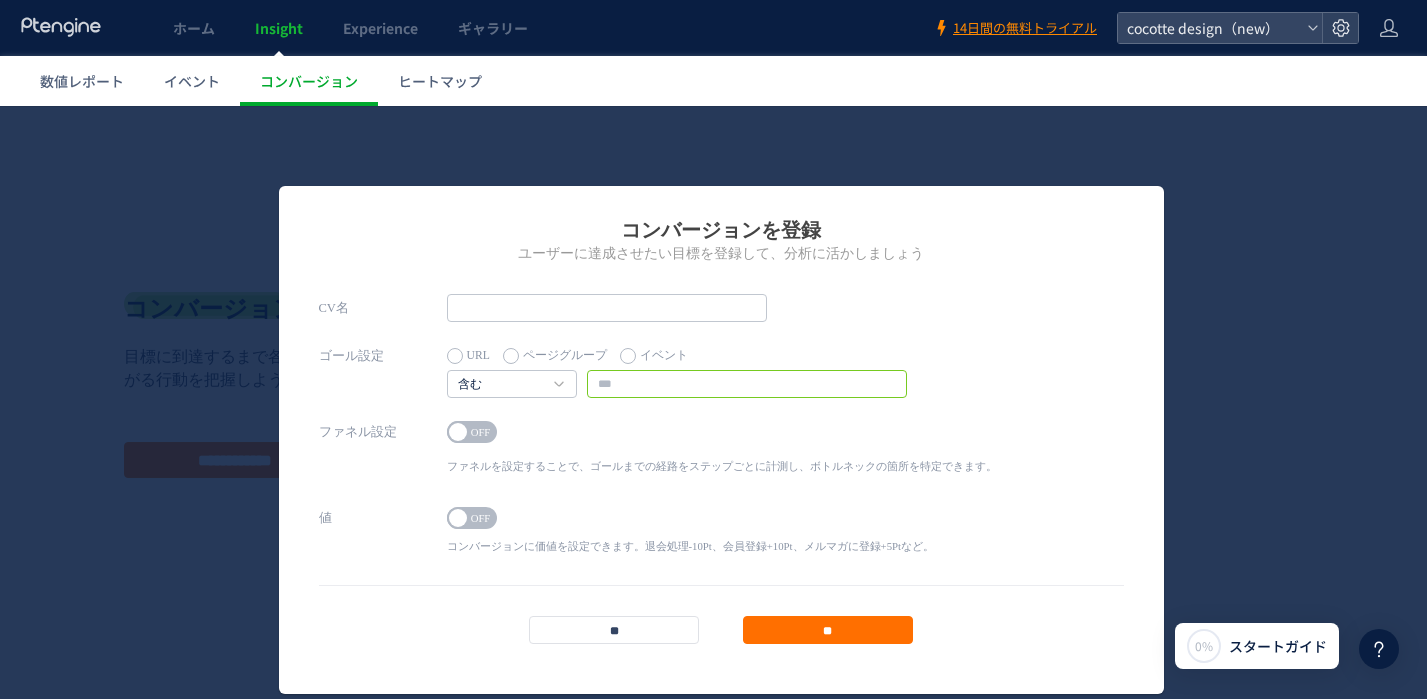click at bounding box center (747, 384) 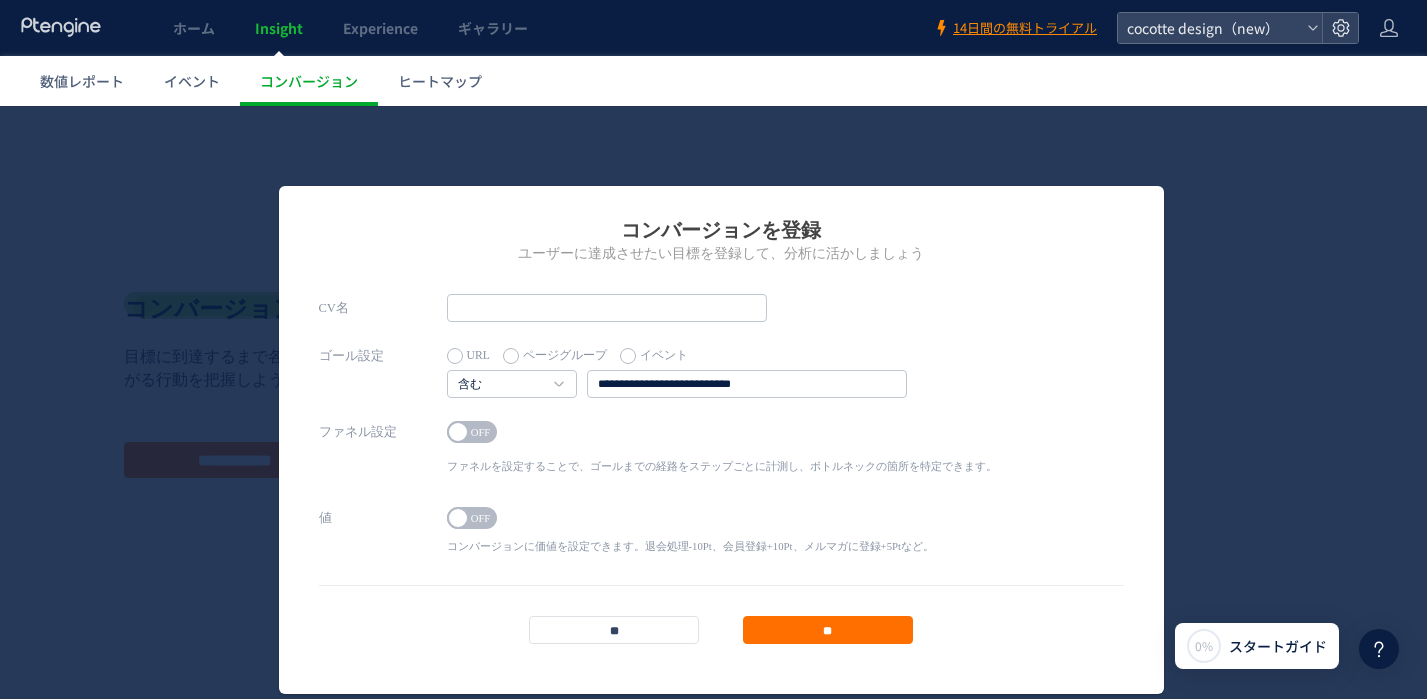 click on "CV名" at bounding box center (721, 318) 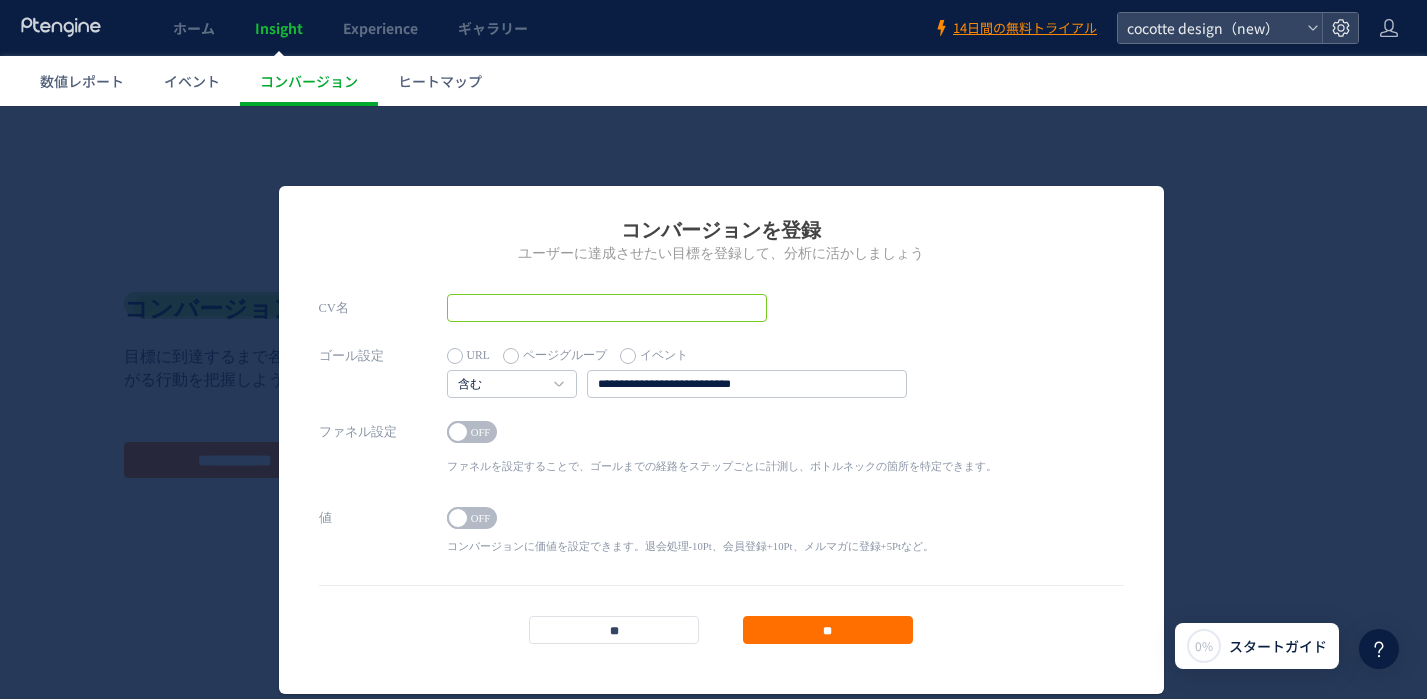 click at bounding box center [607, 308] 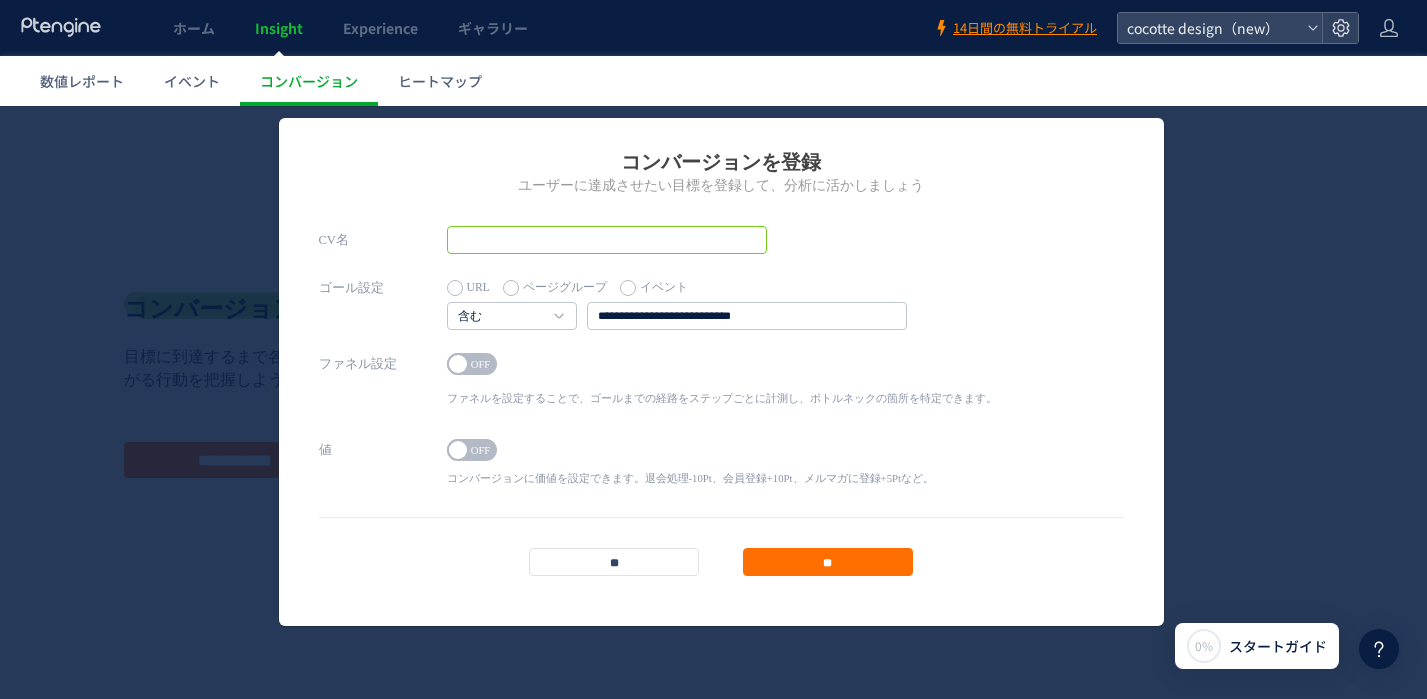 scroll, scrollTop: 74, scrollLeft: 0, axis: vertical 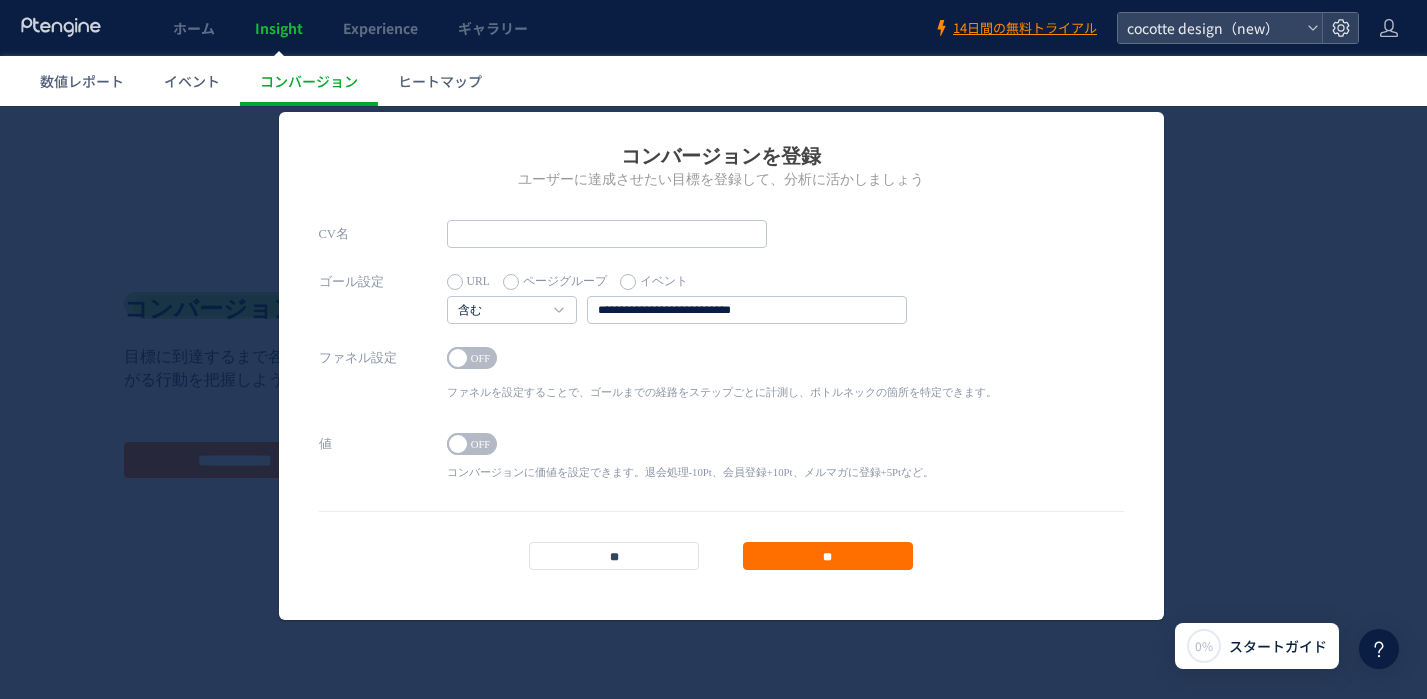click on "OFF" at bounding box center (481, 358) 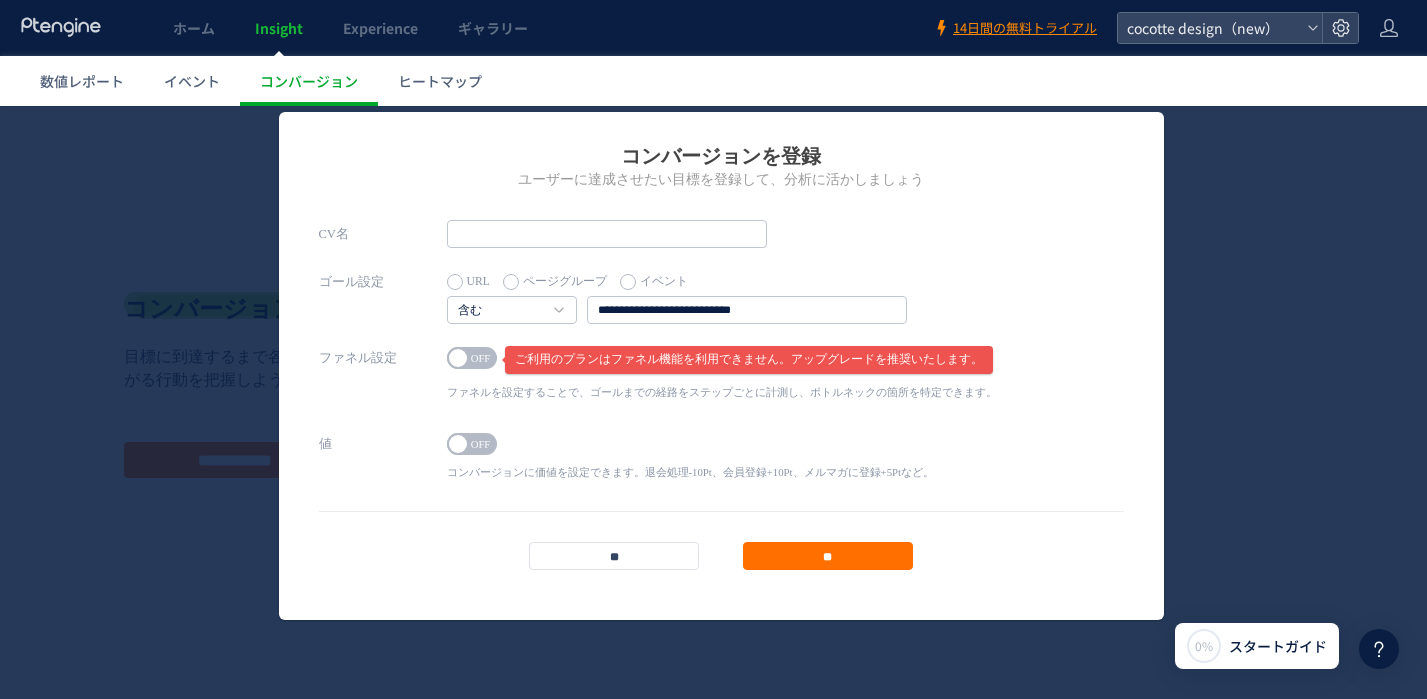 click at bounding box center [458, 444] 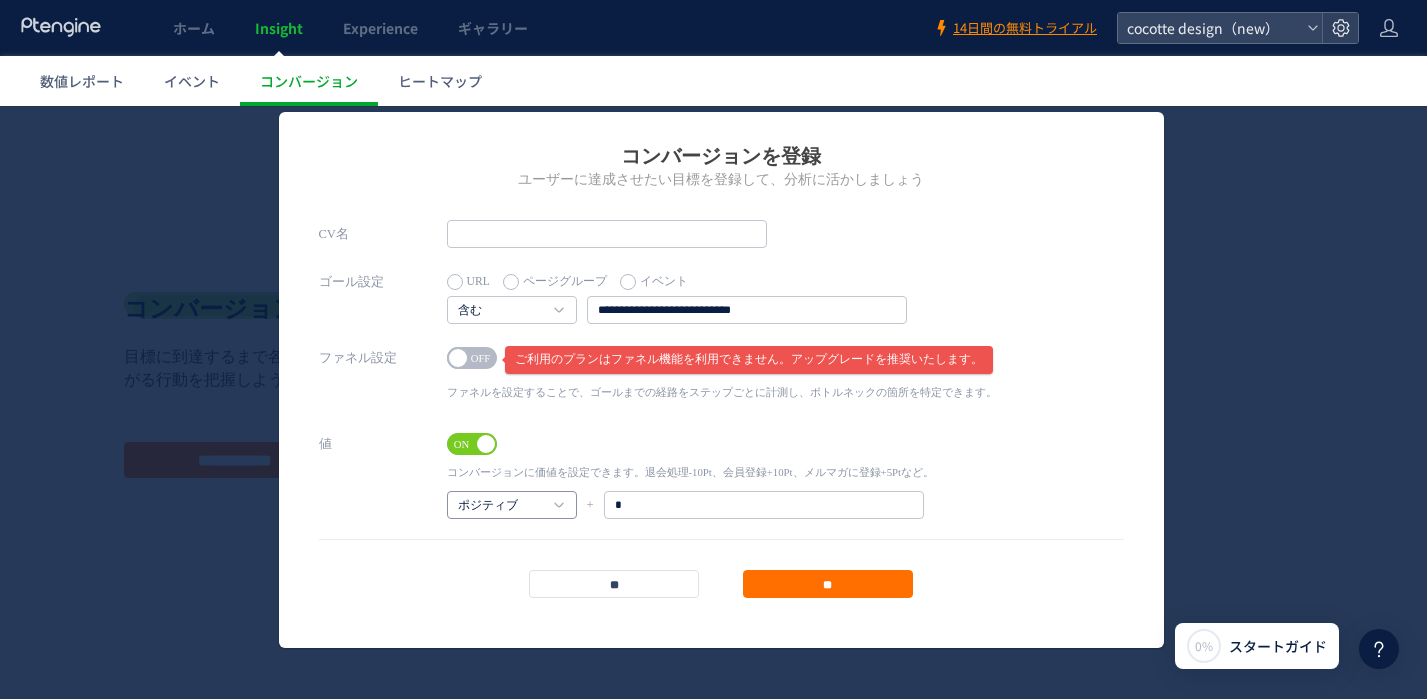 click on "ポジティブ" at bounding box center (501, 506) 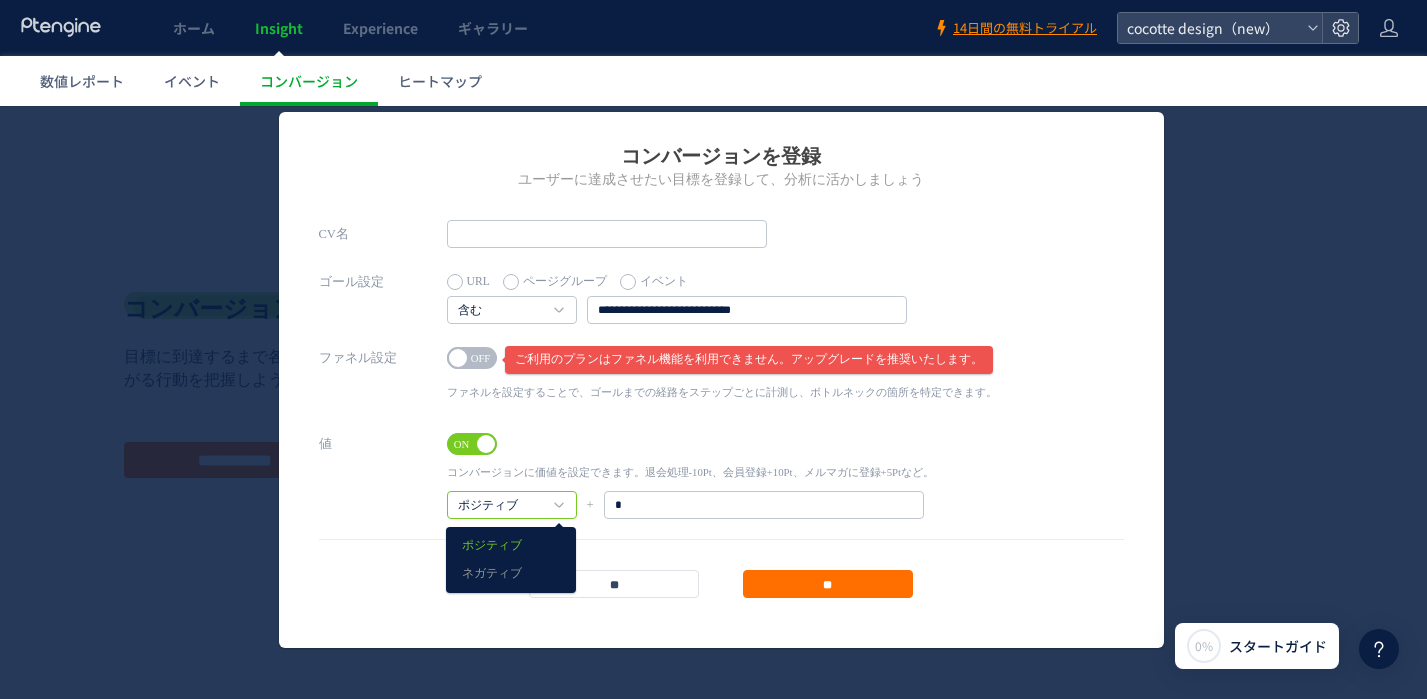 click on "ON
OFF
コンバージョンに価値を設定できます。退会処理-10Pt、会員登録+10Pt、メルマガに登録+5Ptなど。
ポジティブ
ポジティブ
ネガティブ
+ *" at bounding box center [695, 474] 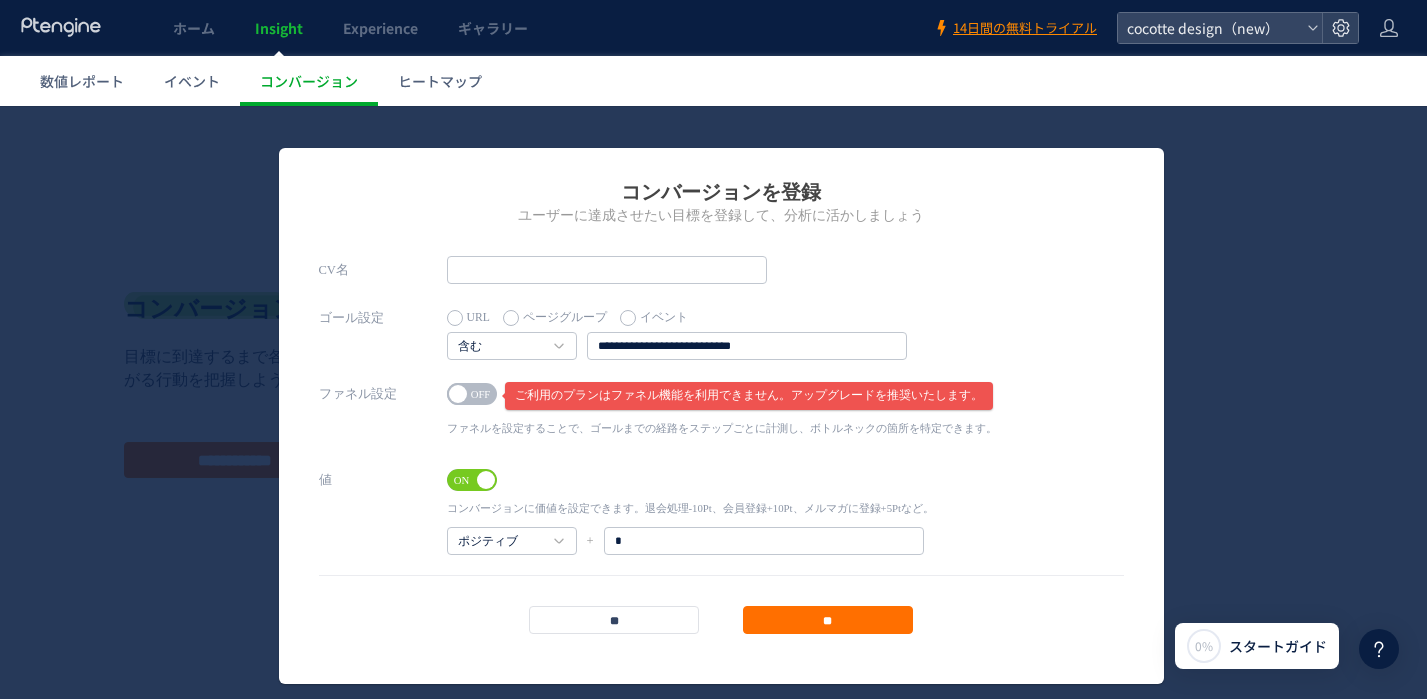 scroll, scrollTop: 37, scrollLeft: 0, axis: vertical 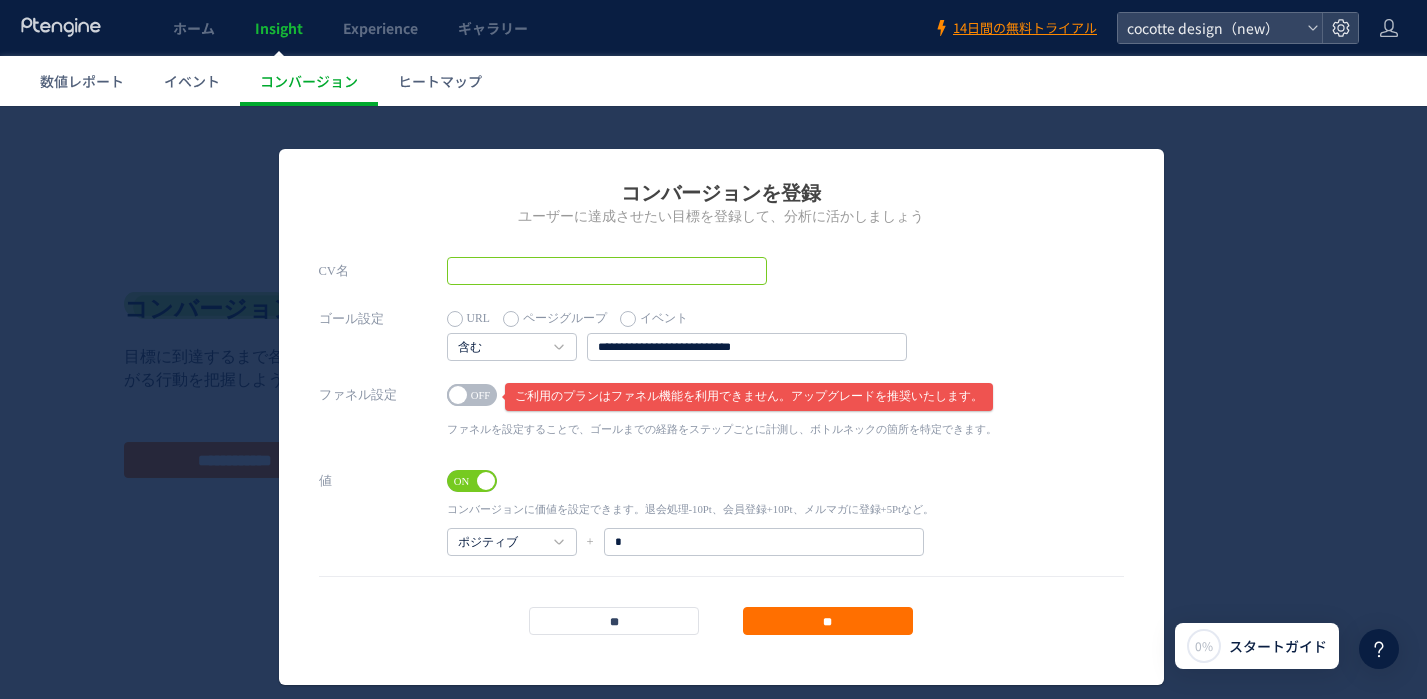 click at bounding box center [607, 271] 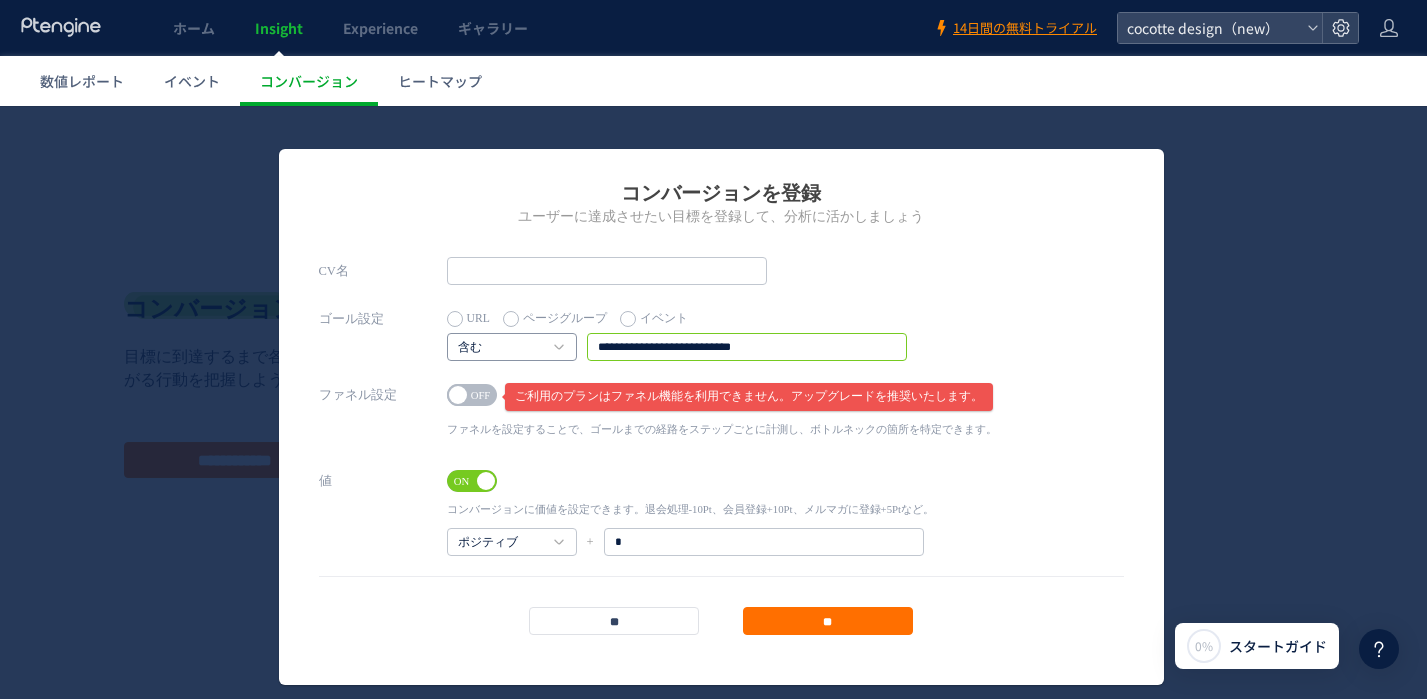 drag, startPoint x: 809, startPoint y: 346, endPoint x: 537, endPoint y: 337, distance: 272.14886 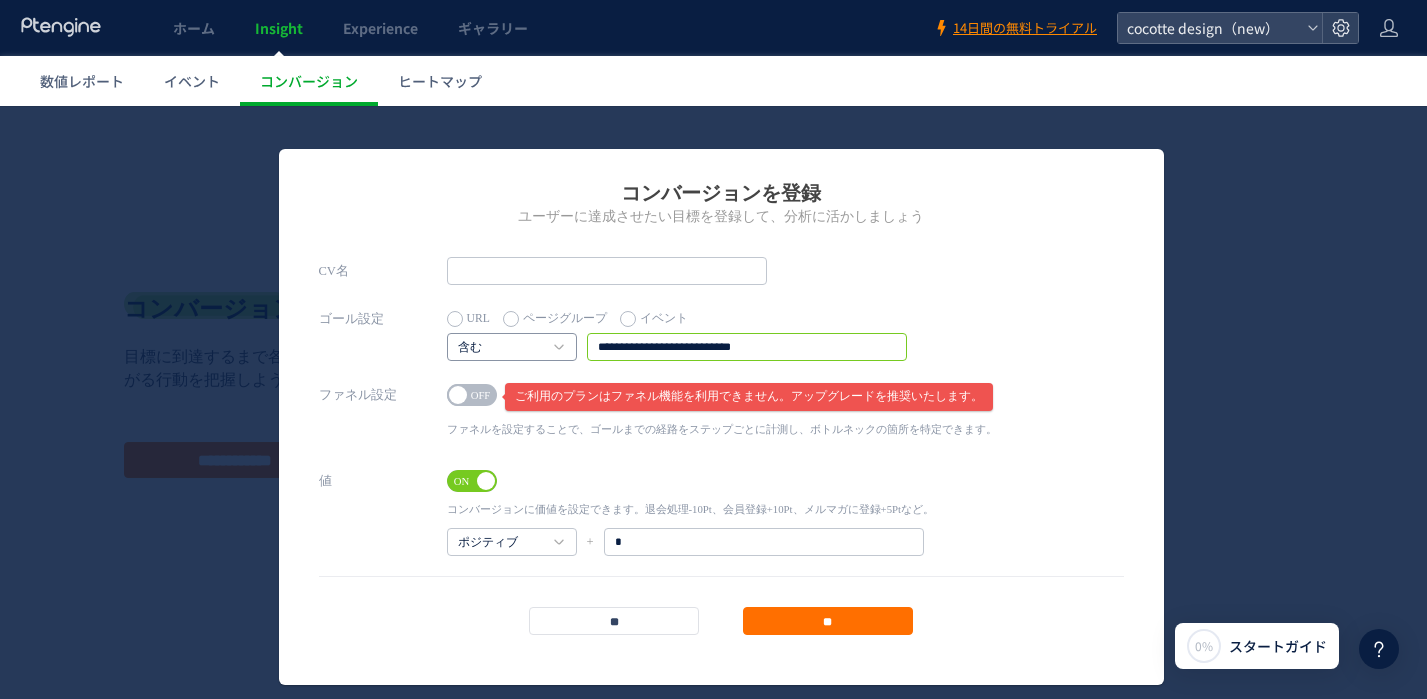 click on "**********" at bounding box center (677, 347) 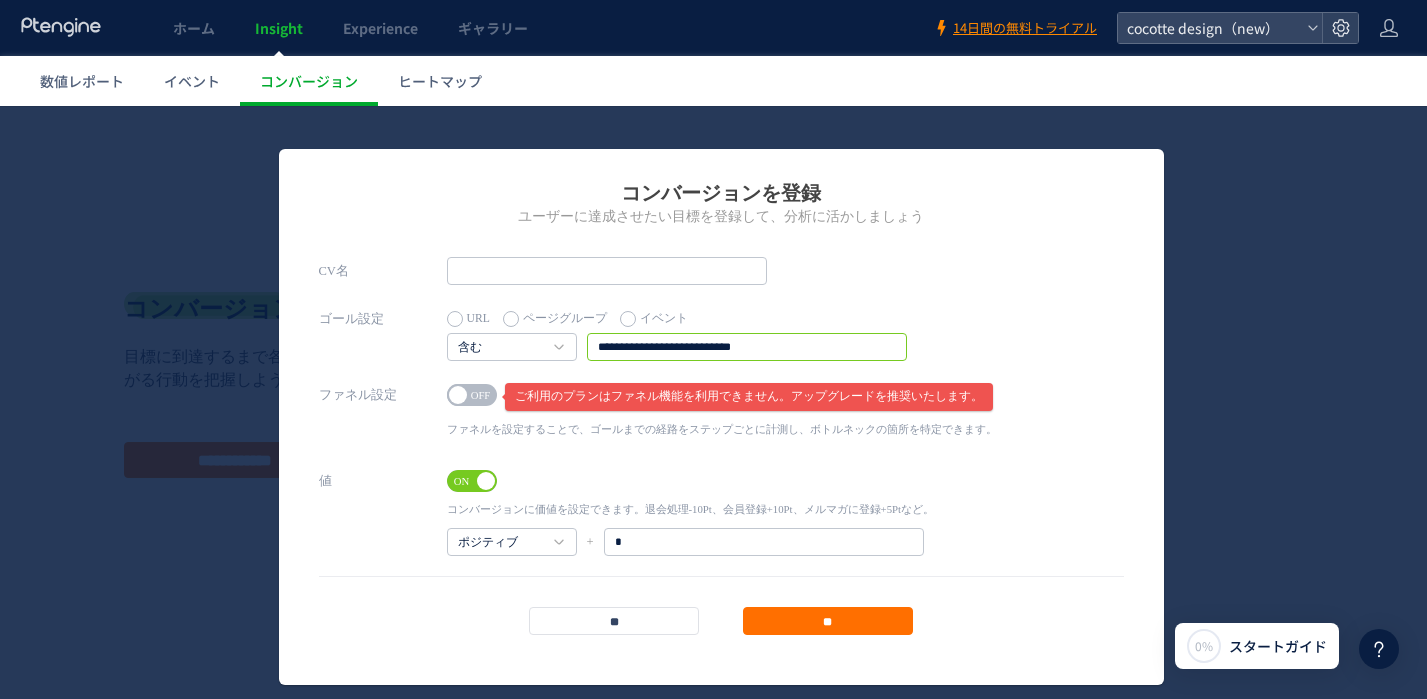 paste on "********" 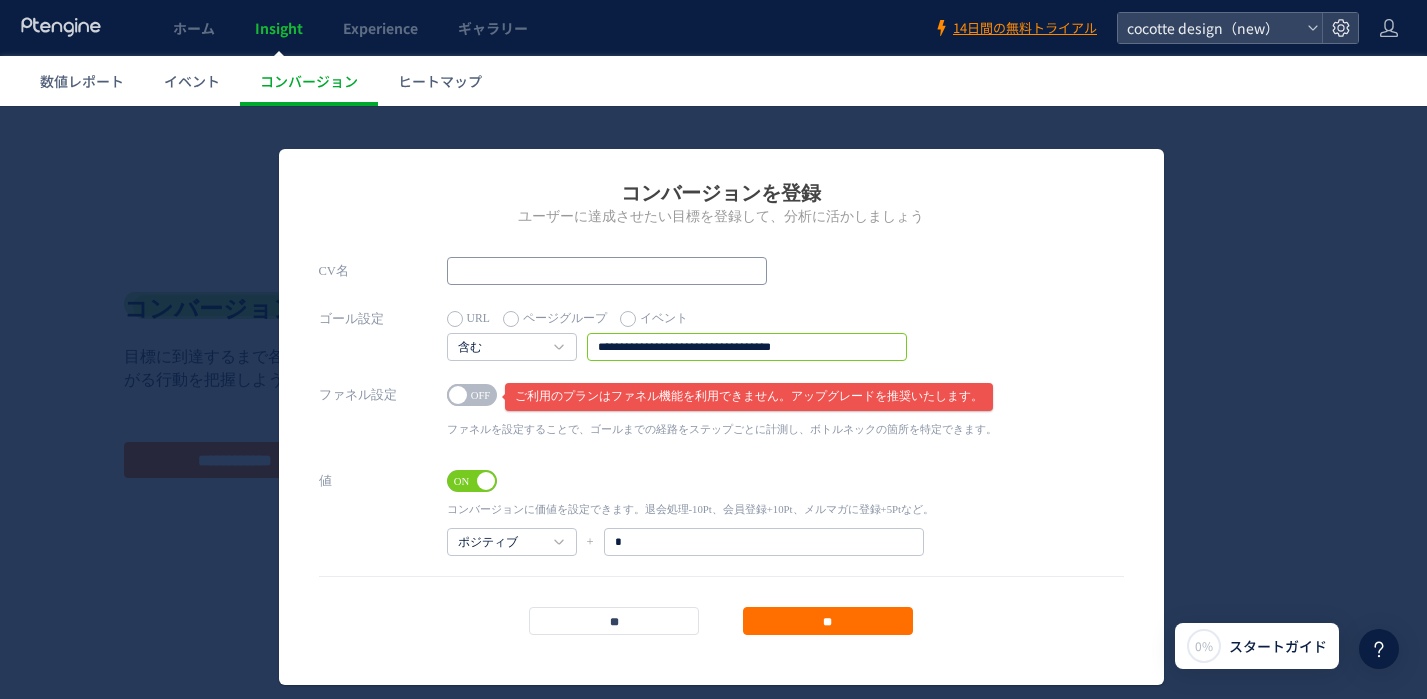 type on "**********" 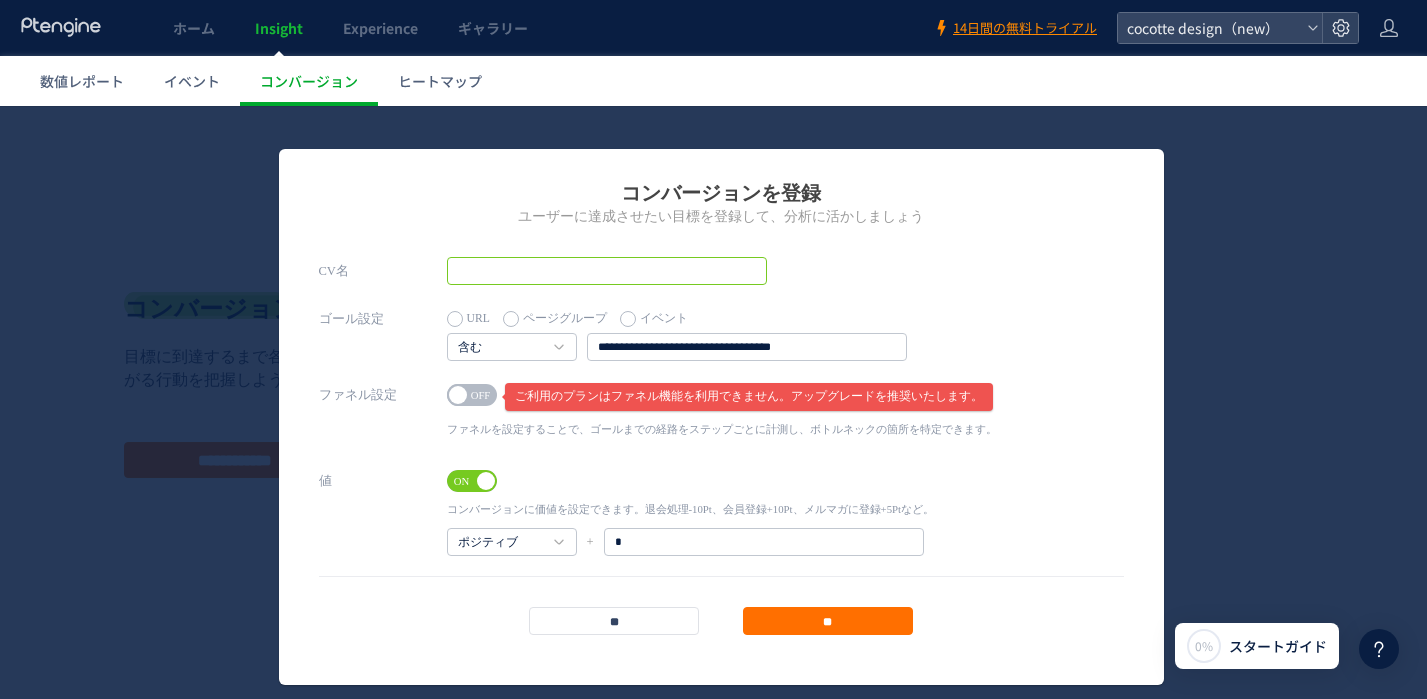 click at bounding box center [607, 271] 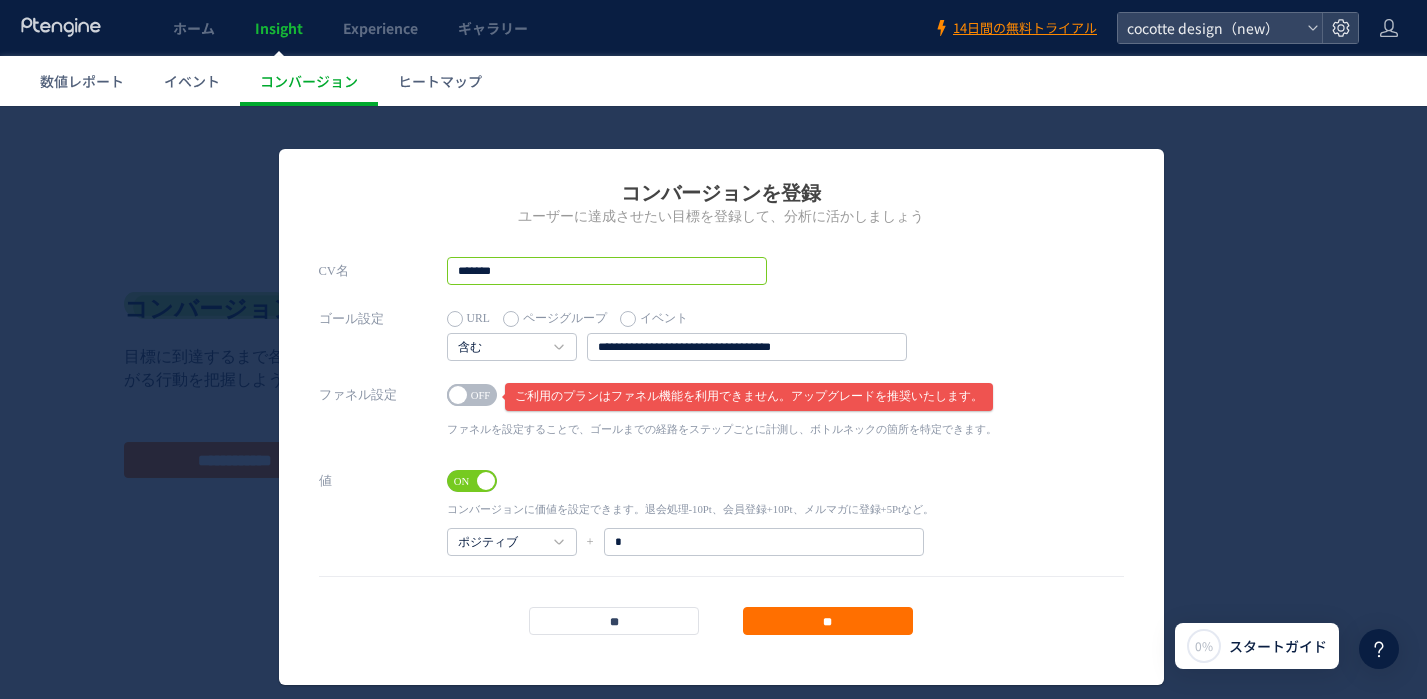 type on "*******" 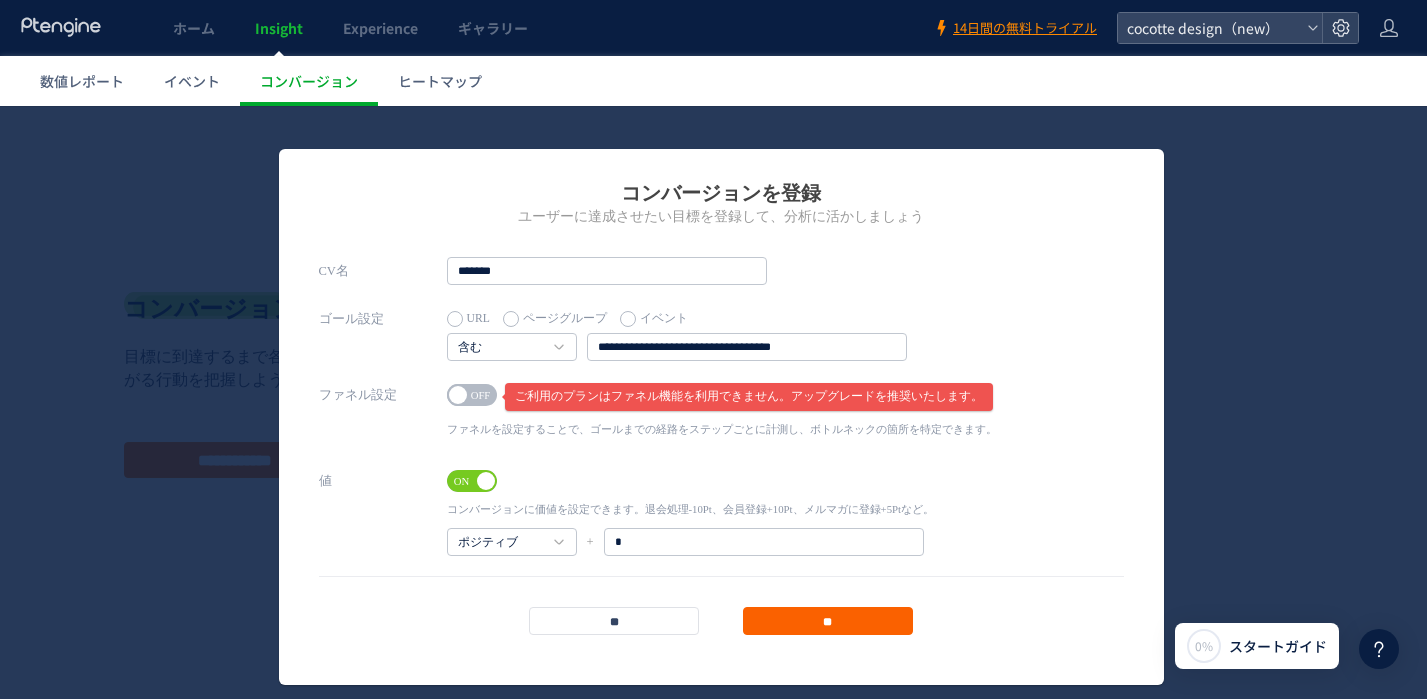 click on "**" at bounding box center (828, 621) 